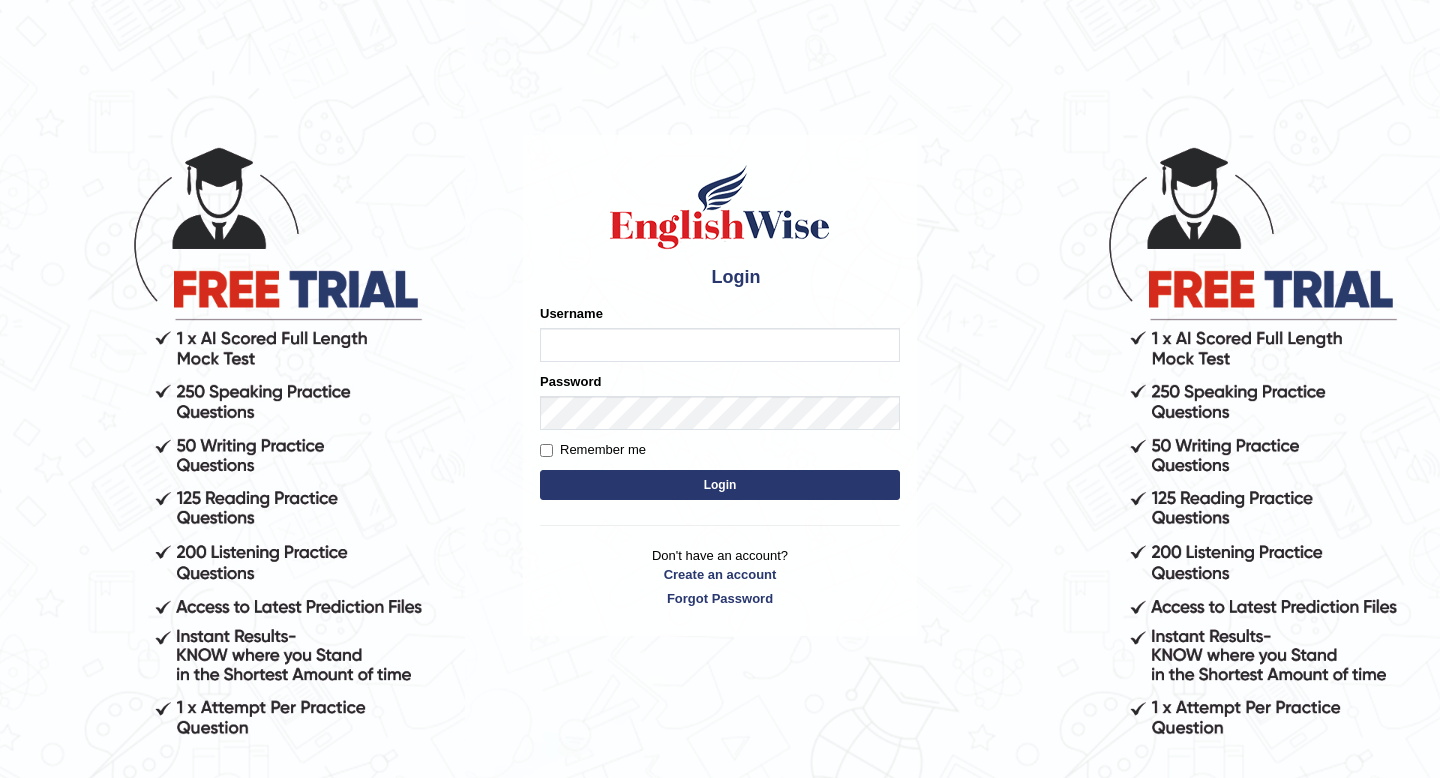 scroll, scrollTop: 0, scrollLeft: 0, axis: both 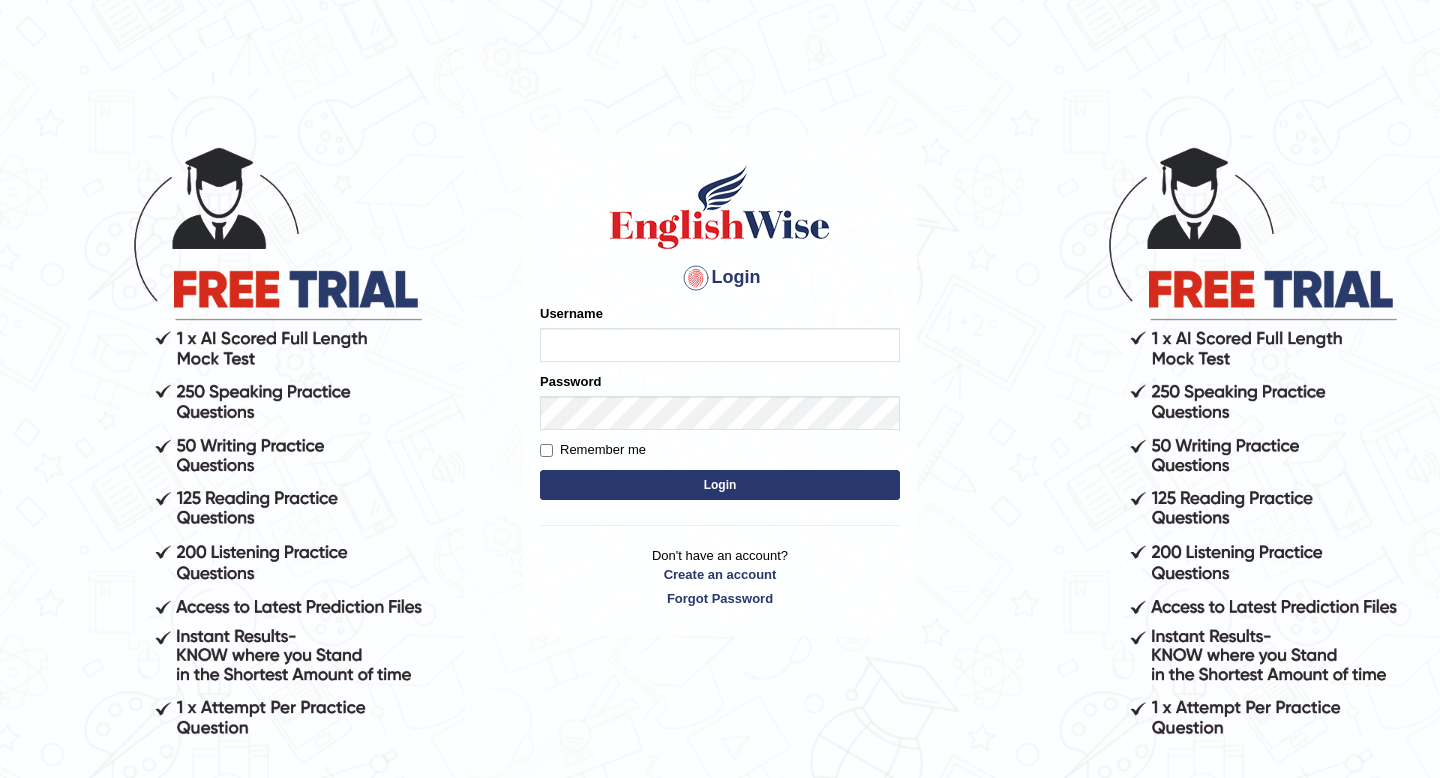 type on "bondlaaishwarya" 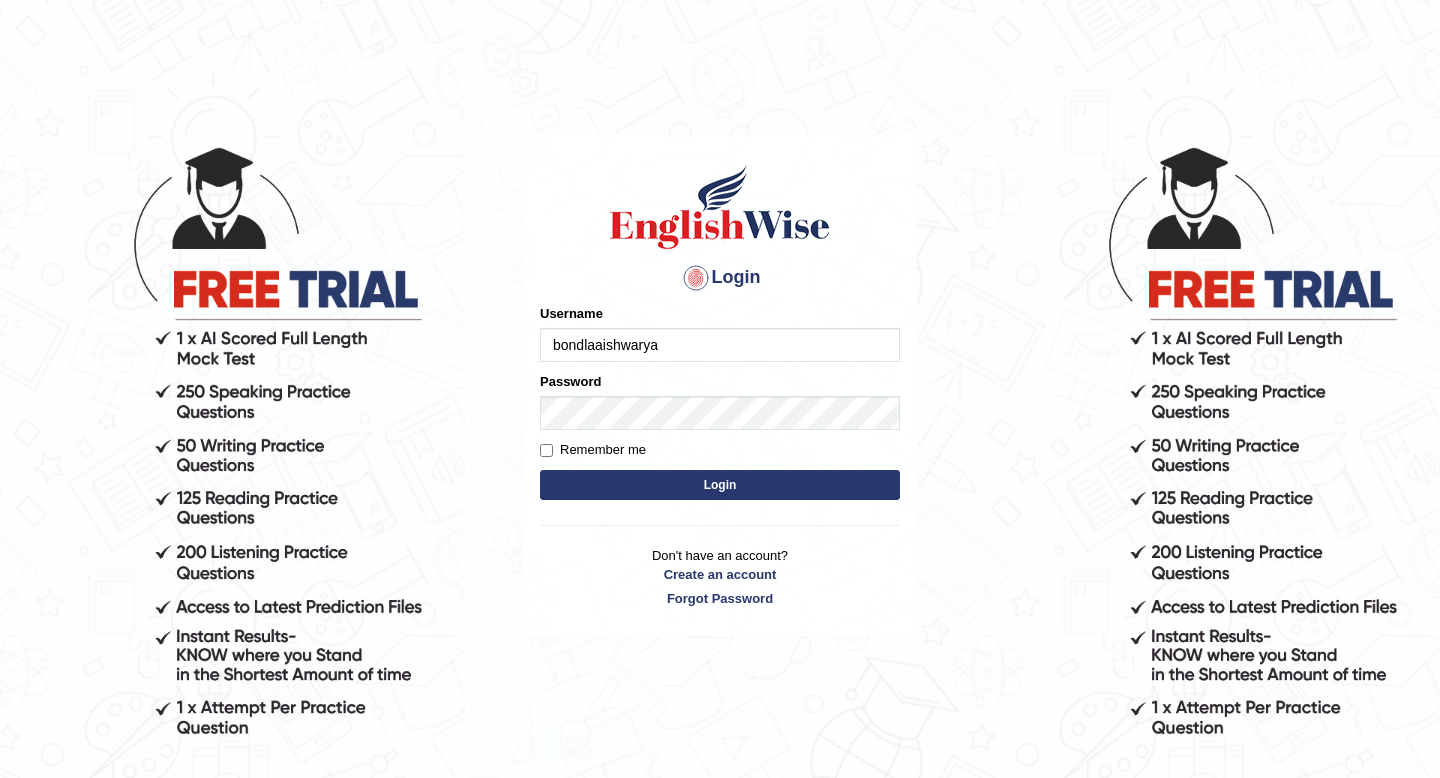 click on "Login" at bounding box center (720, 485) 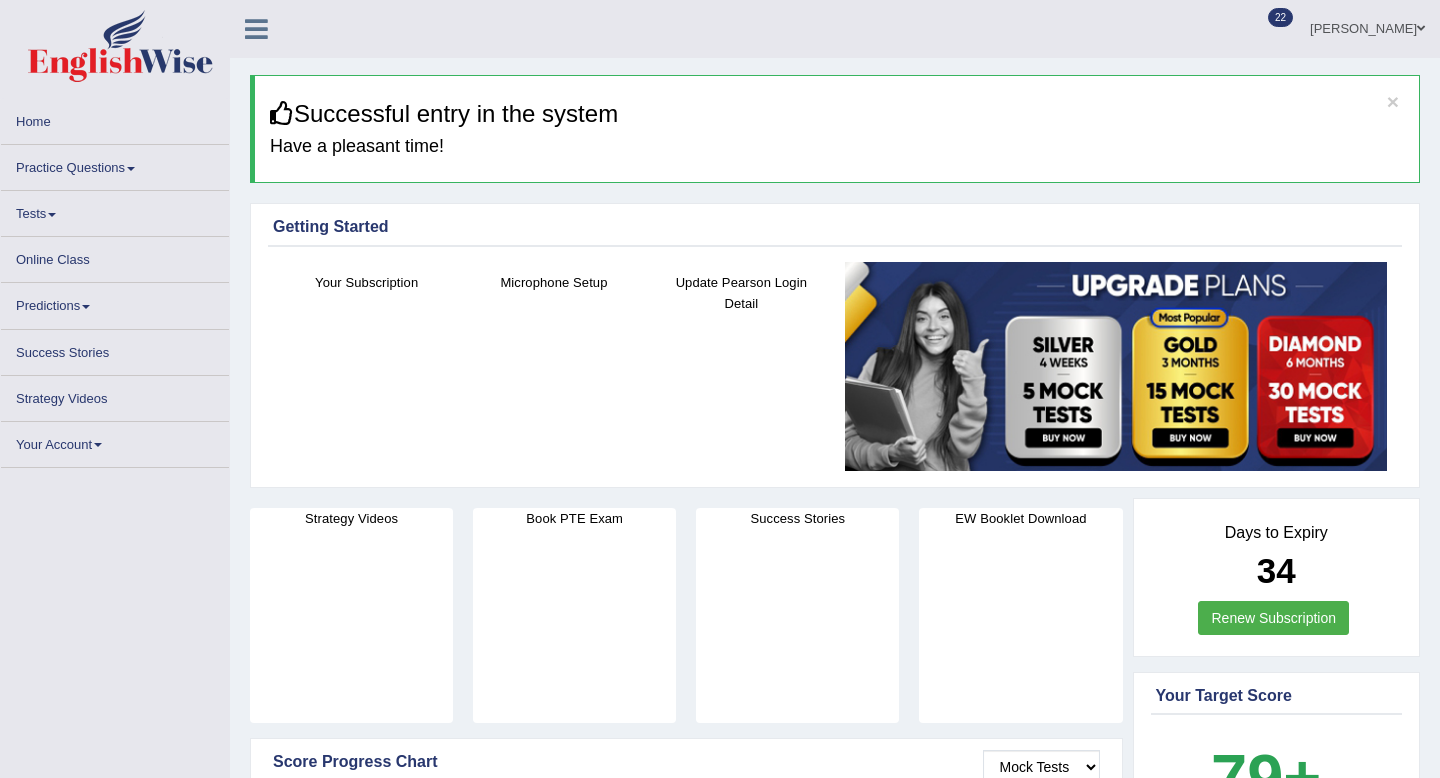 scroll, scrollTop: 0, scrollLeft: 0, axis: both 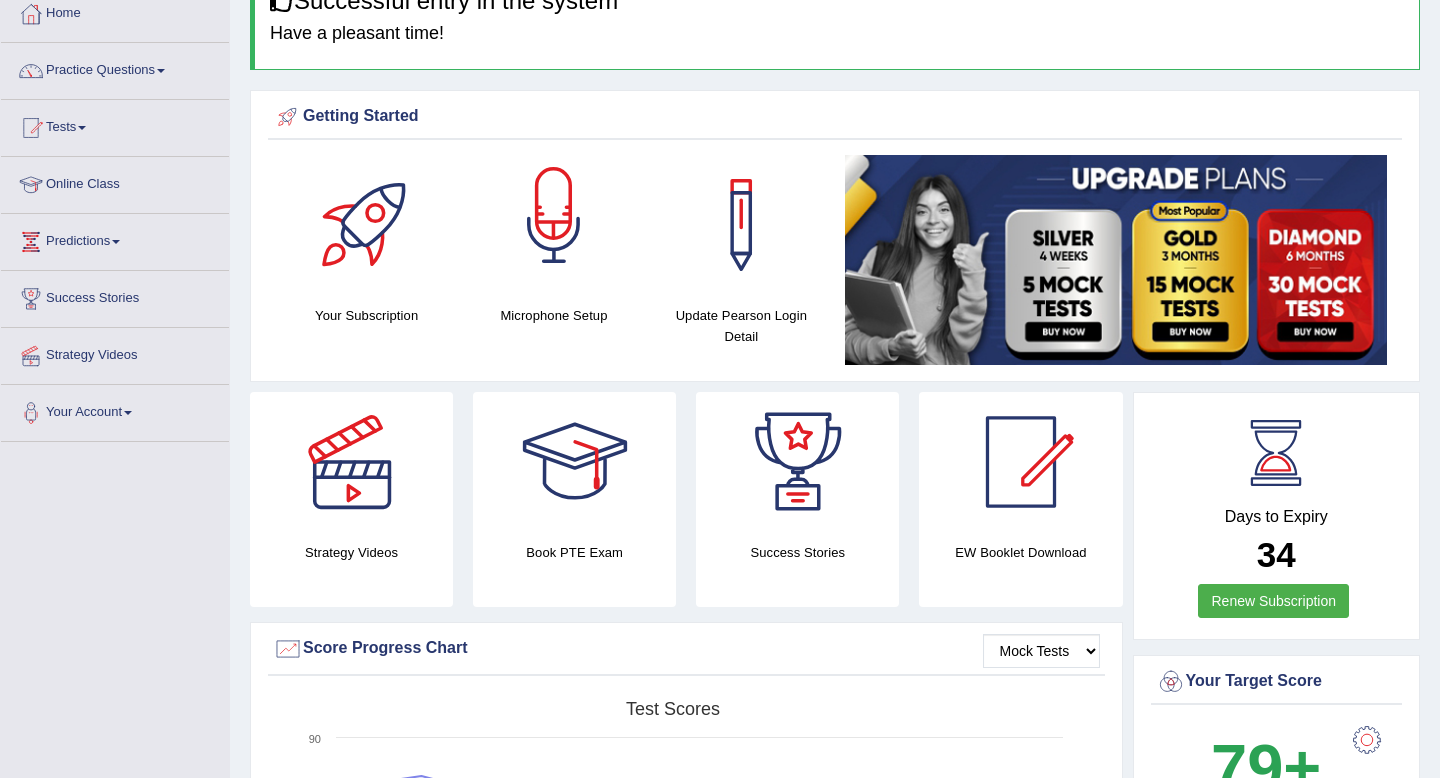 click at bounding box center (554, 225) 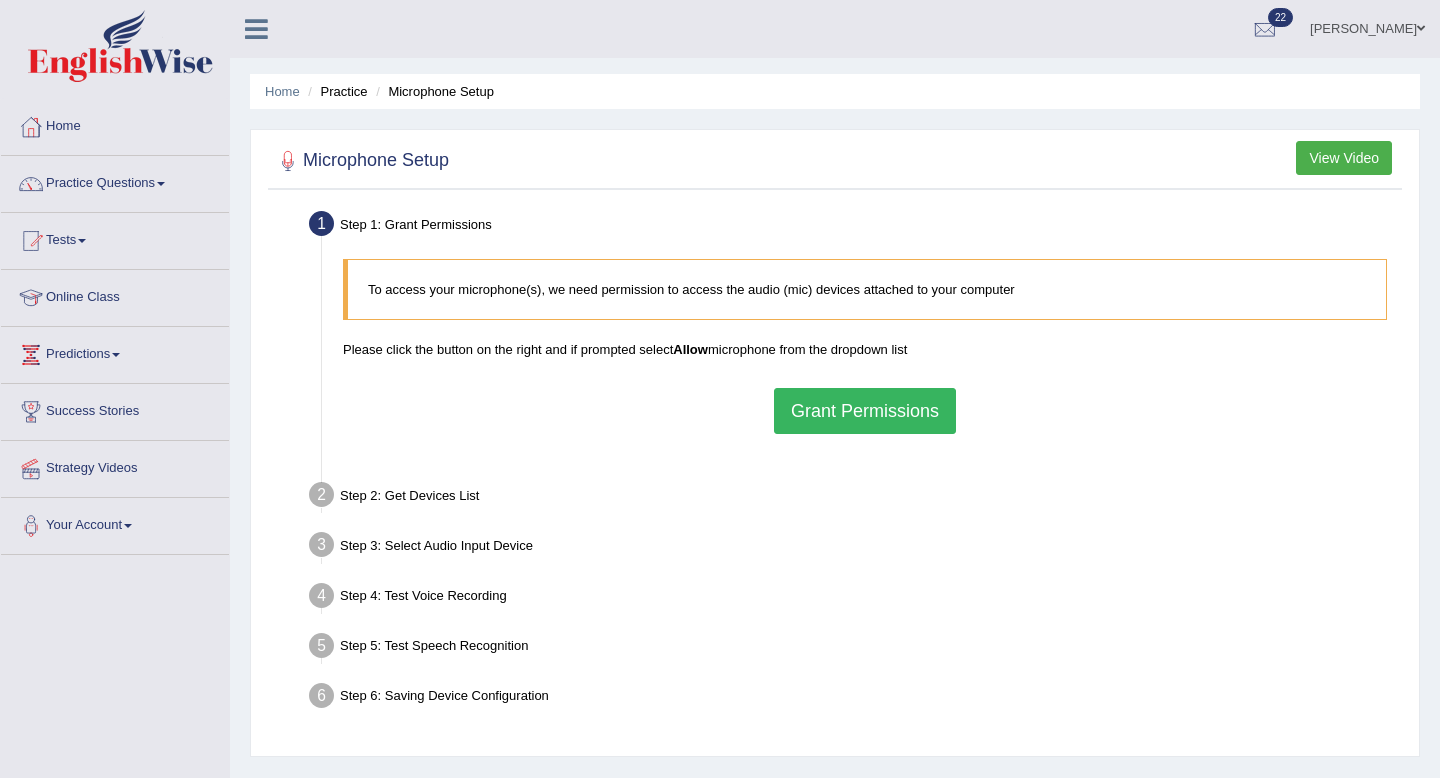 scroll, scrollTop: 0, scrollLeft: 0, axis: both 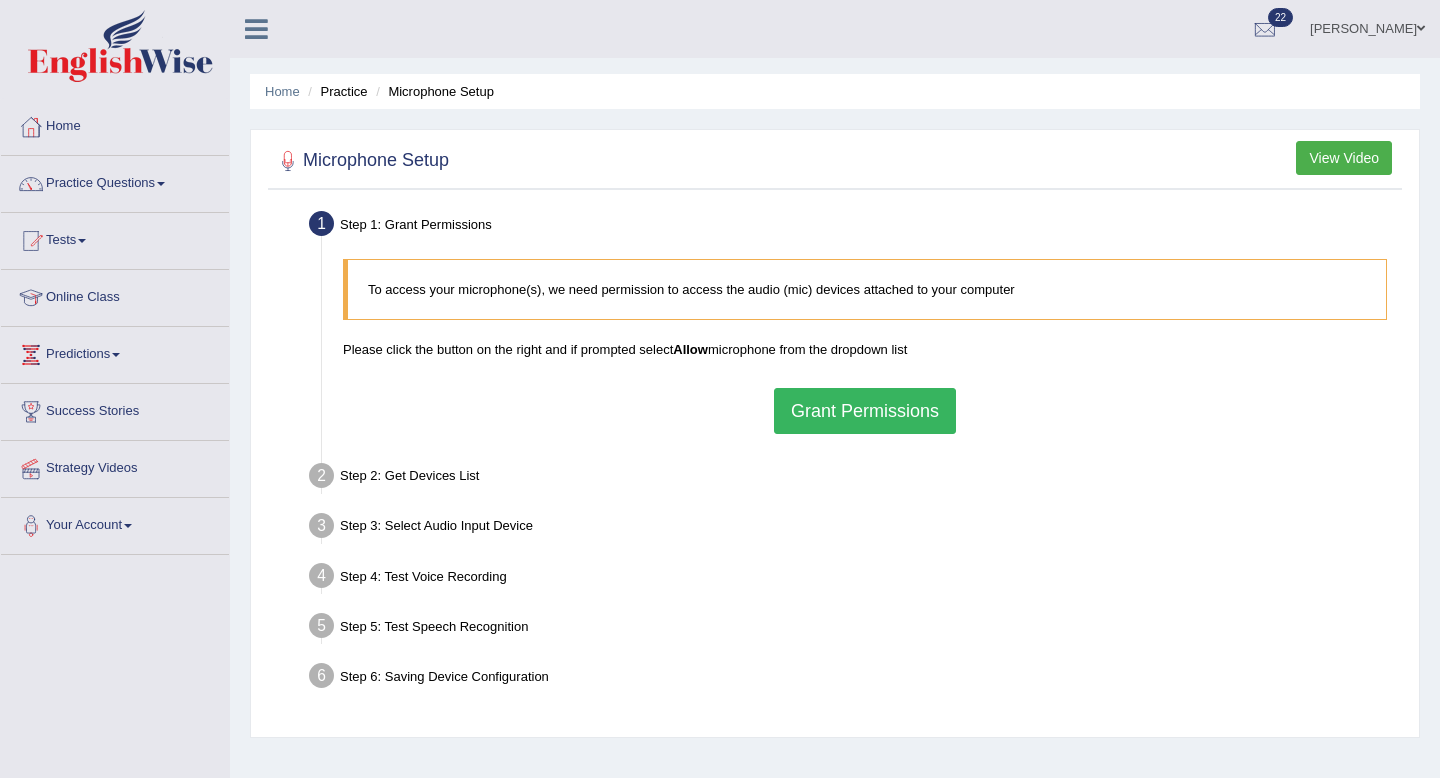 click on "Grant Permissions" at bounding box center (865, 411) 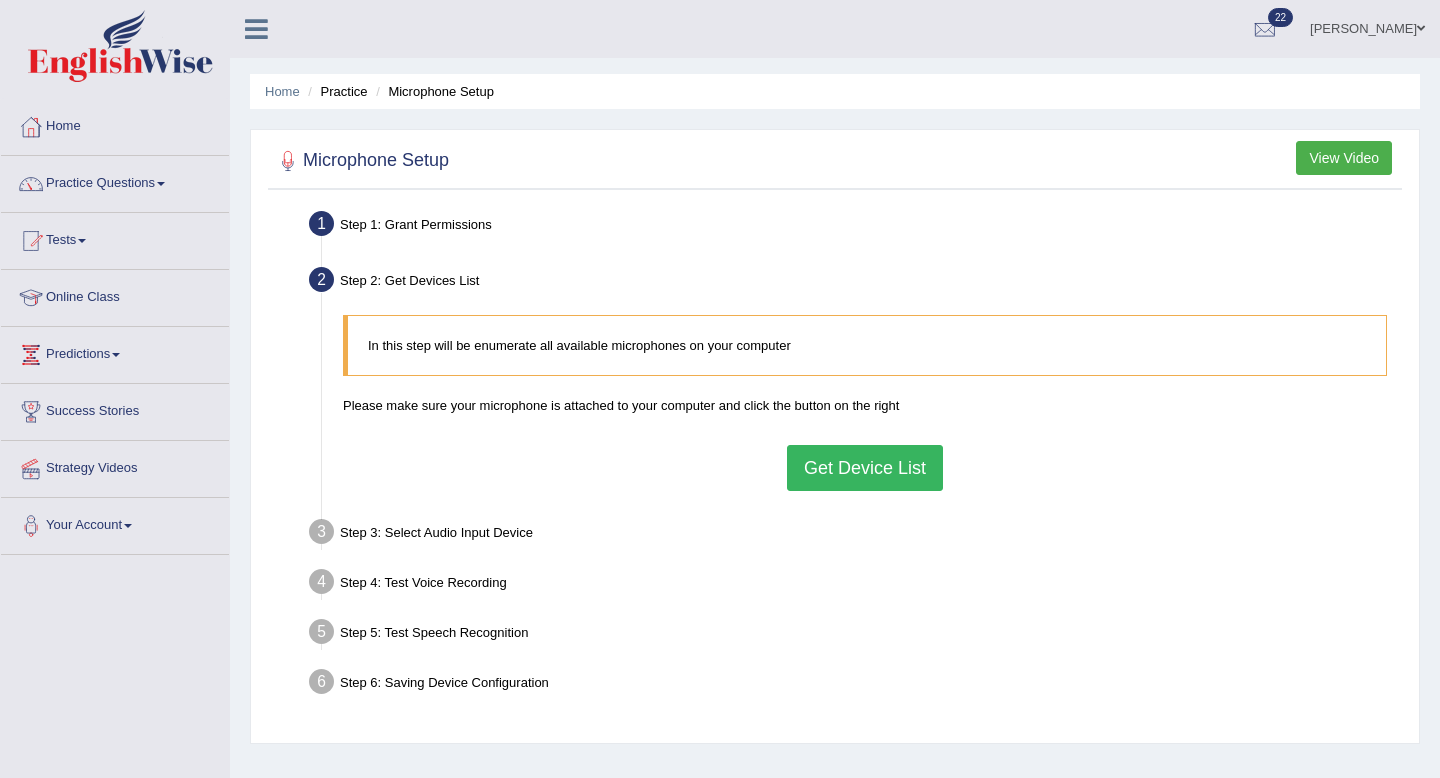 click on "Get Device List" at bounding box center (865, 468) 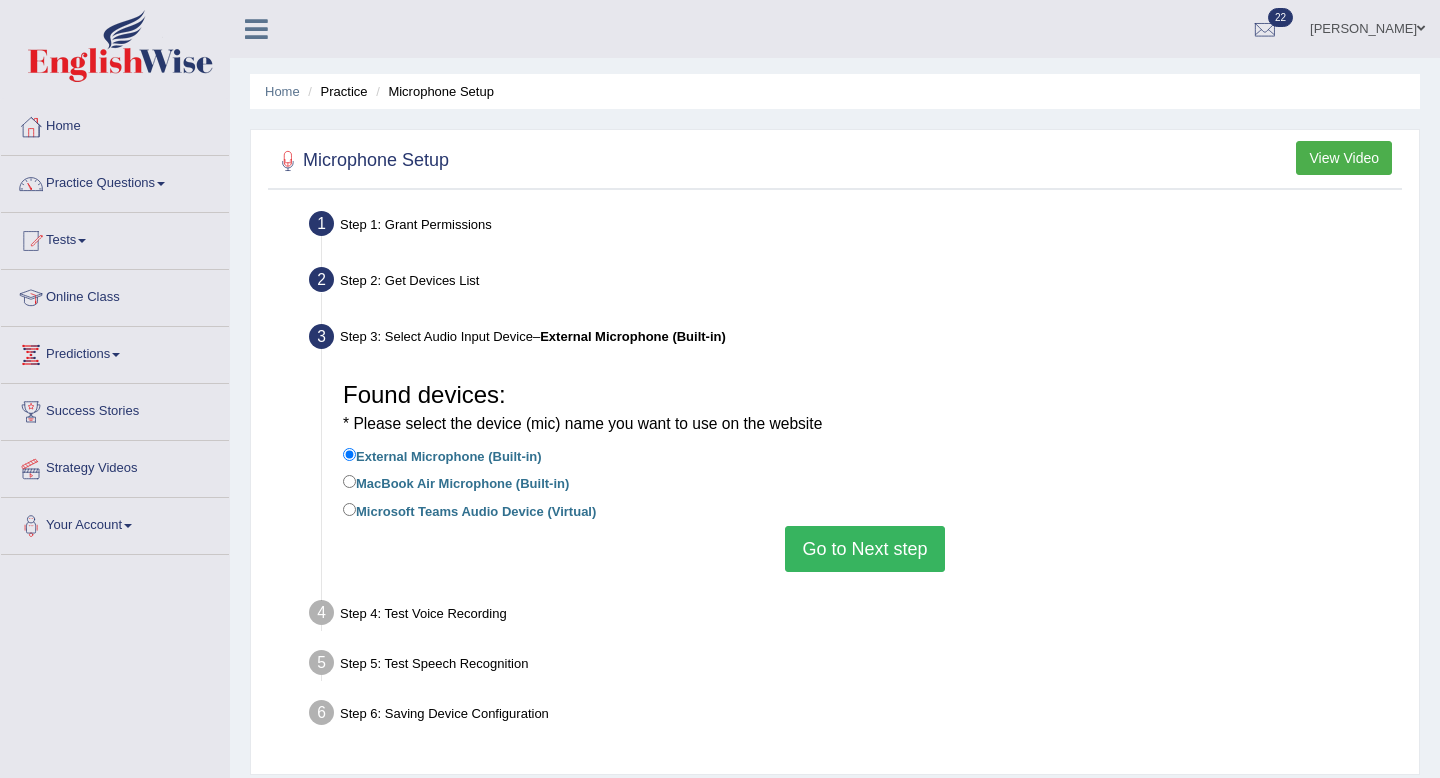 scroll, scrollTop: 5, scrollLeft: 0, axis: vertical 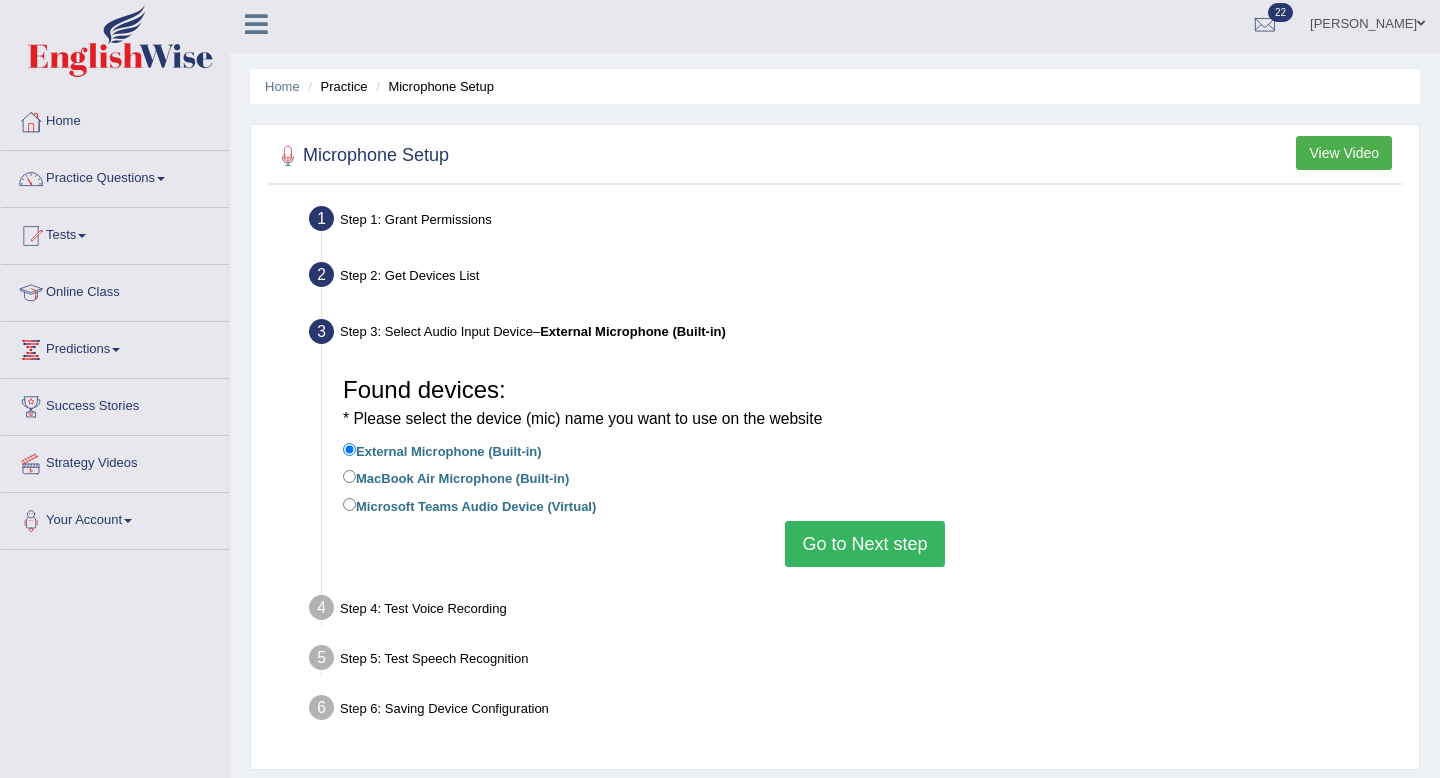 click on "Microsoft Teams Audio Device (Virtual)" at bounding box center [469, 505] 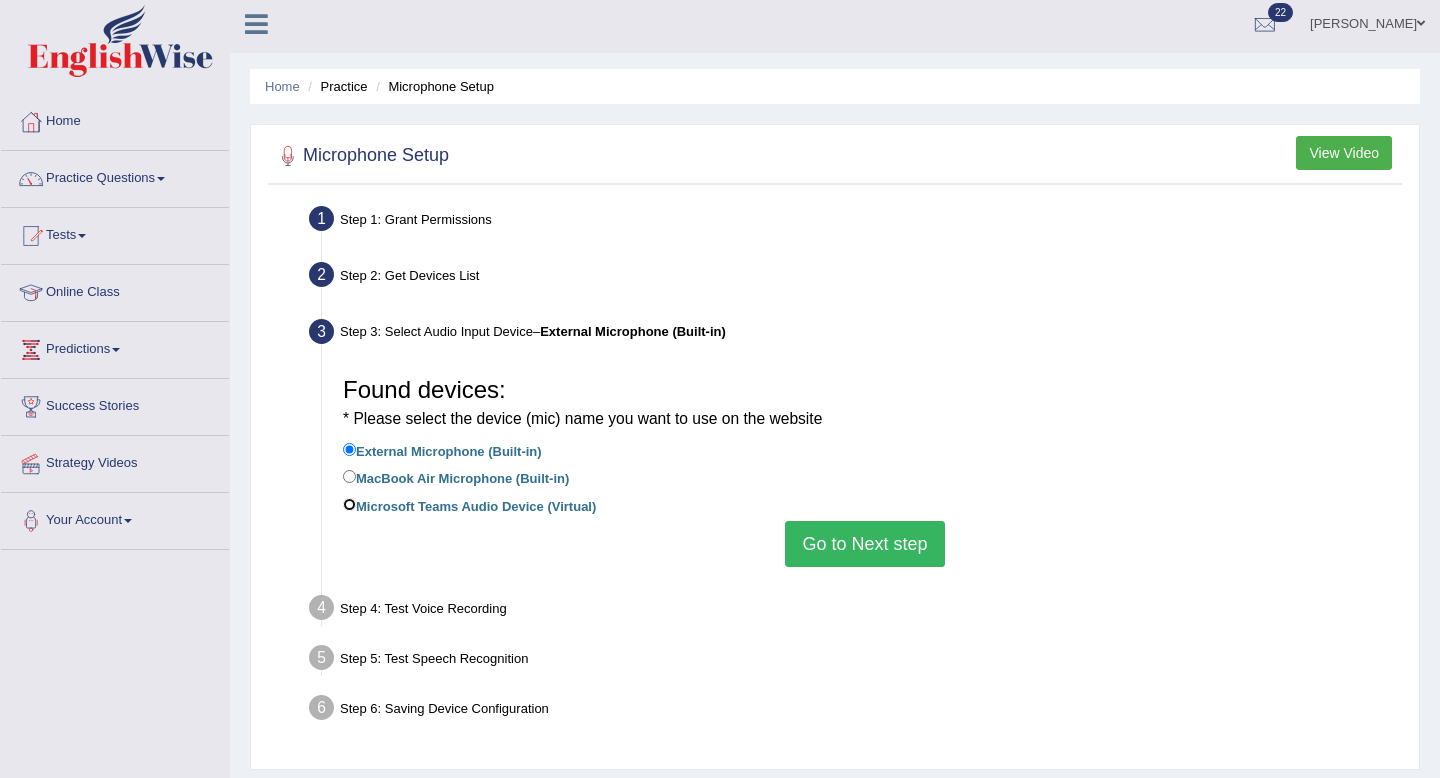 click on "Microsoft Teams Audio Device (Virtual)" at bounding box center (349, 504) 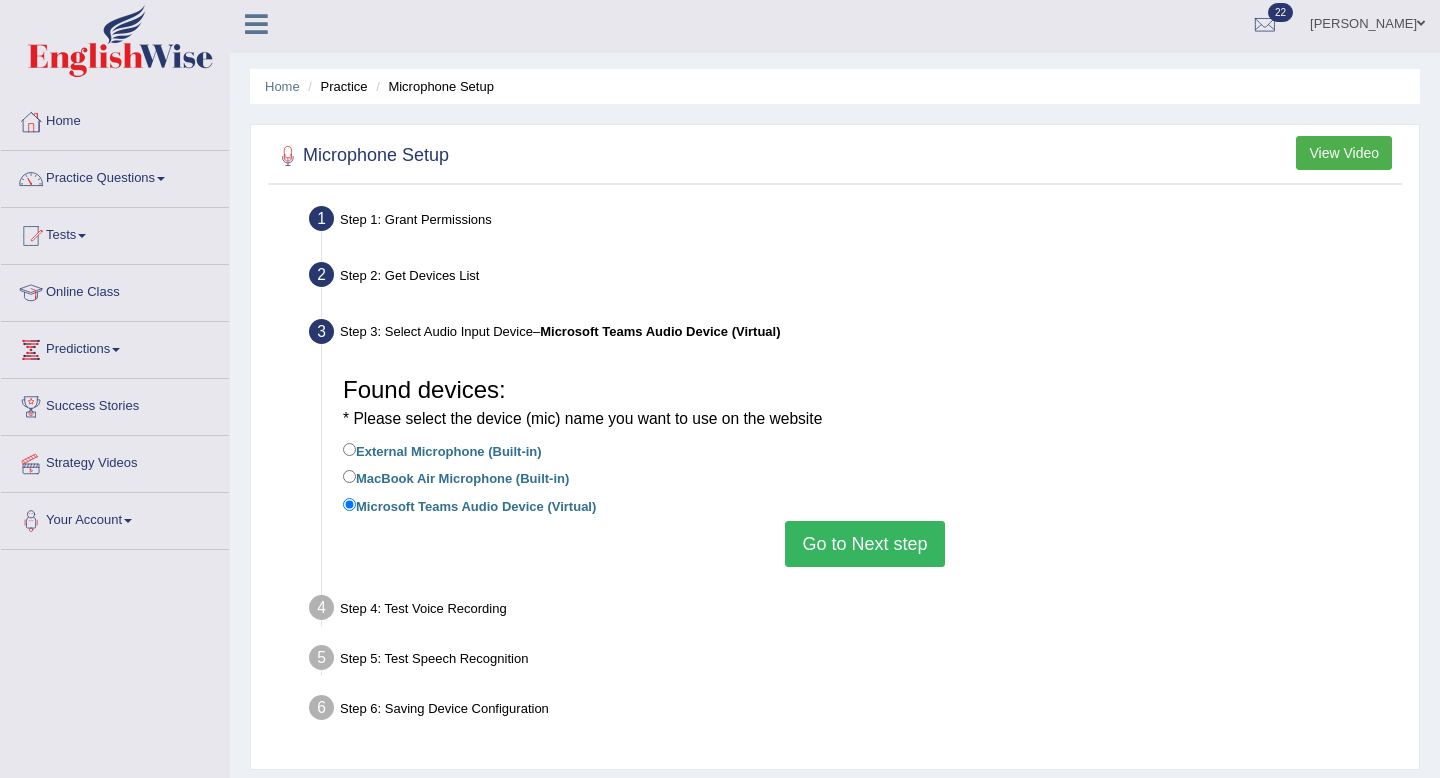 click on "MacBook Air Microphone (Built-in)" at bounding box center [456, 477] 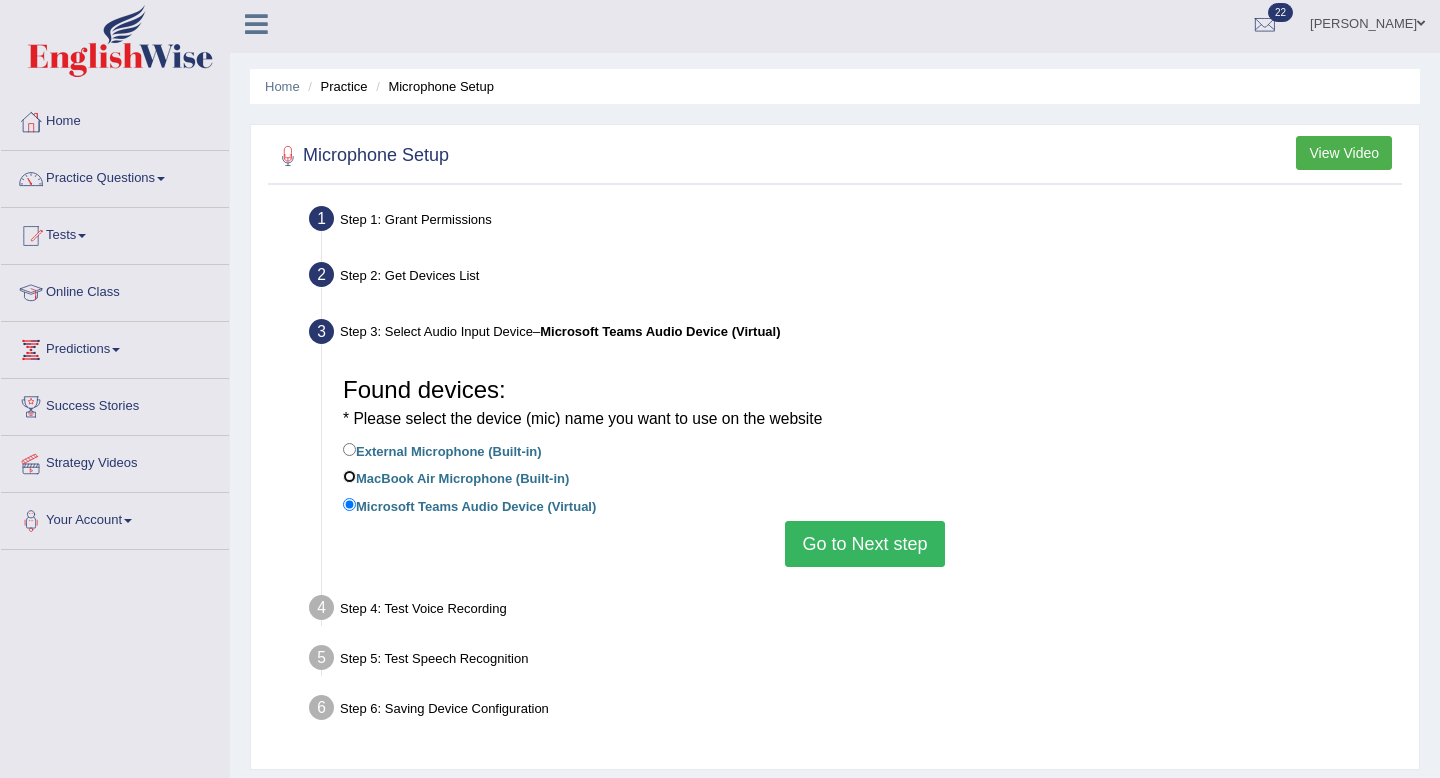 click on "MacBook Air Microphone (Built-in)" at bounding box center (349, 476) 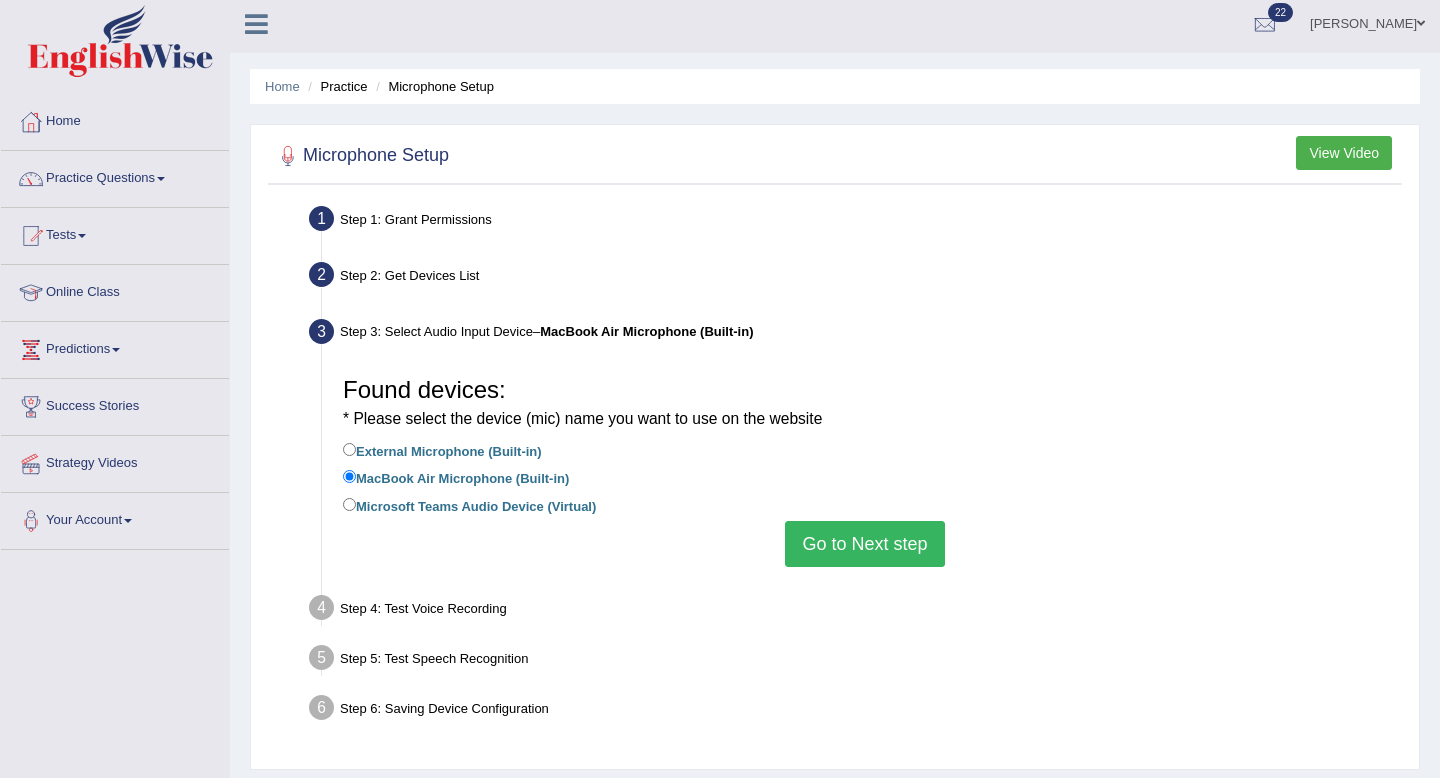 click on "External Microphone (Built-in)" at bounding box center [442, 450] 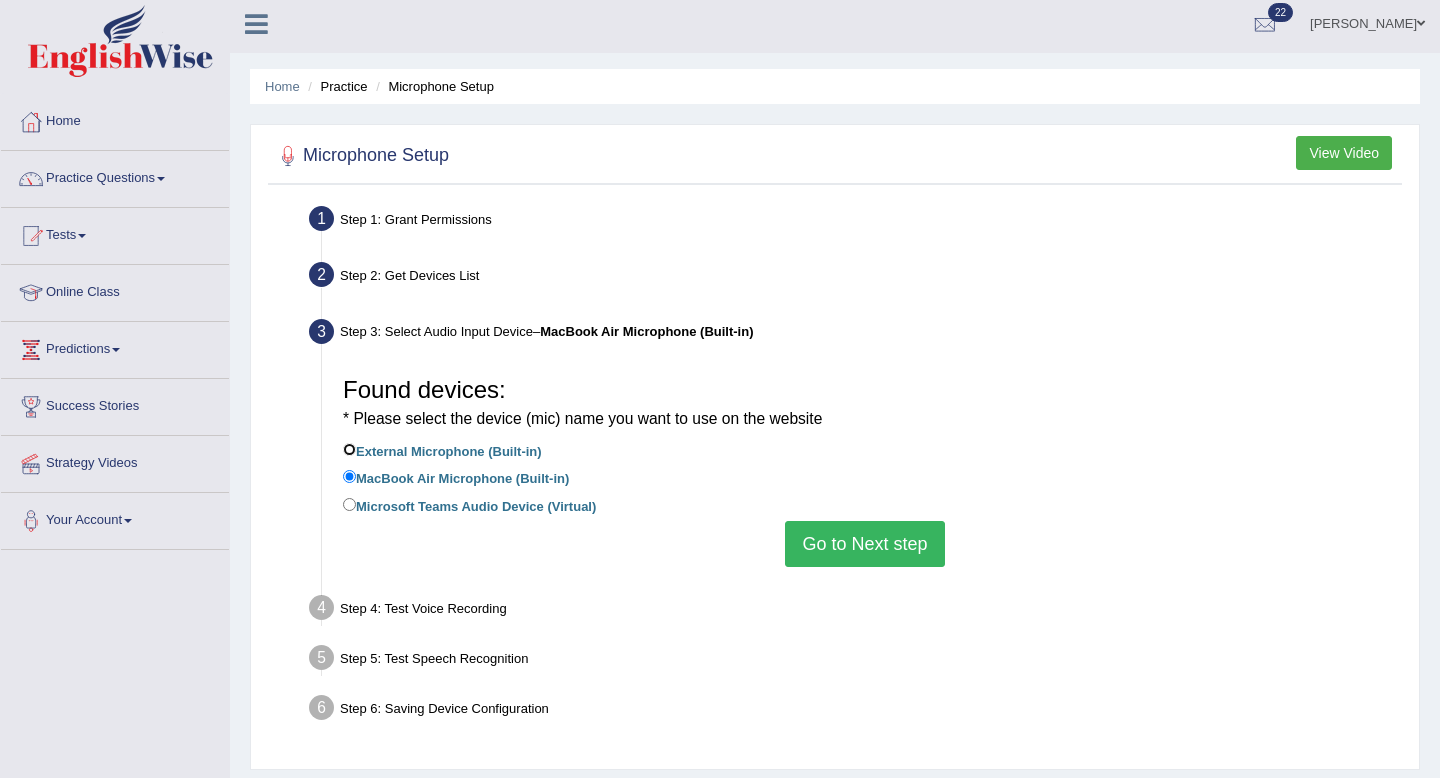 radio on "true" 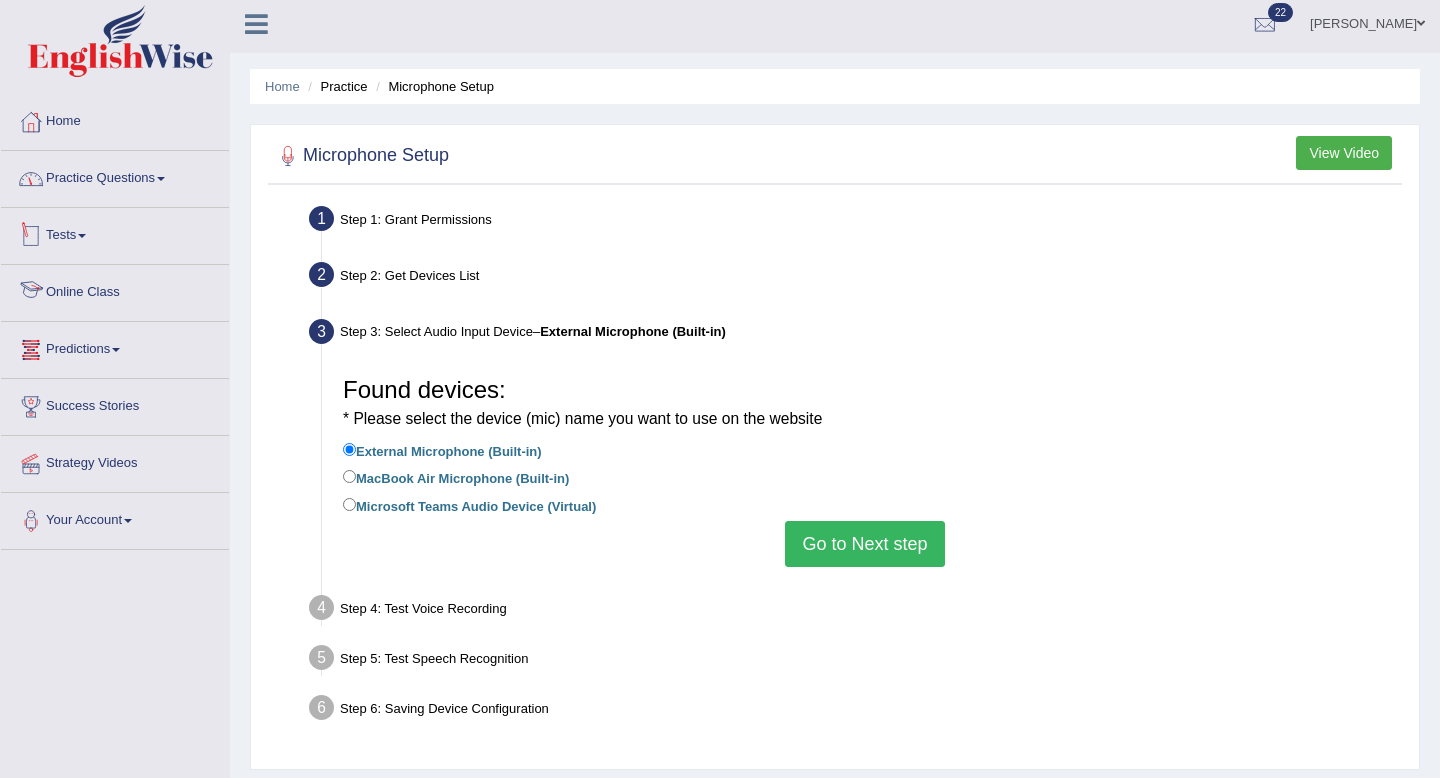 click on "Practice Questions" at bounding box center [115, 176] 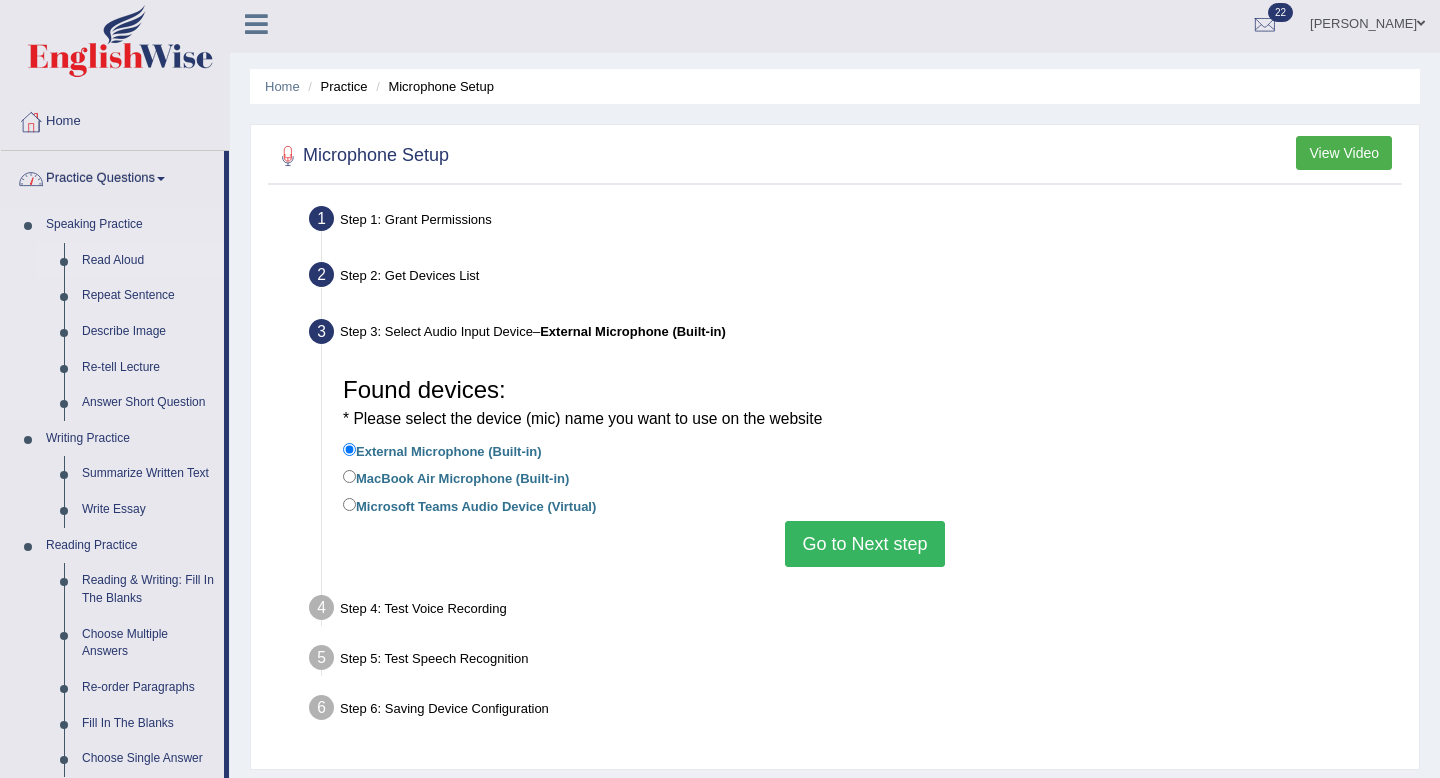 click on "Read Aloud" at bounding box center [148, 261] 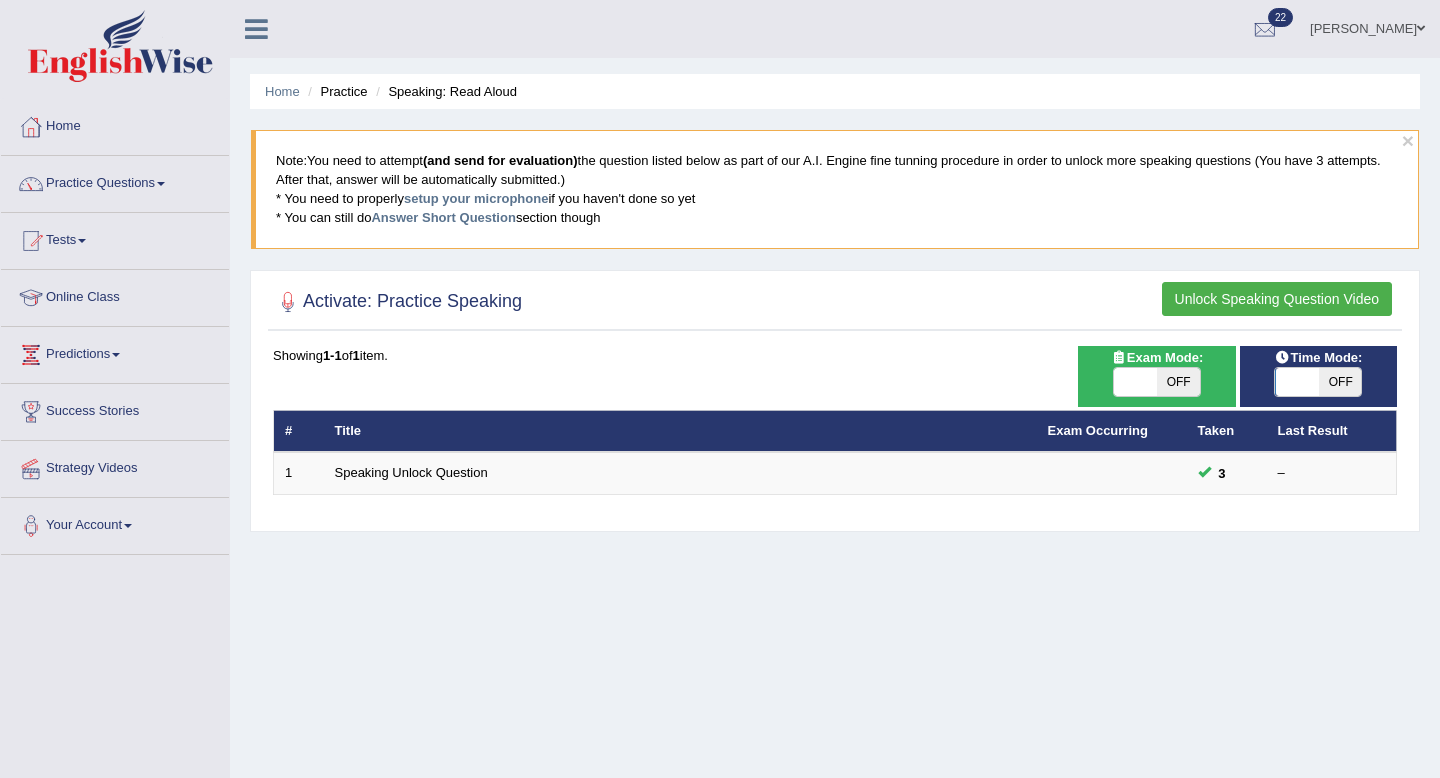 scroll, scrollTop: 0, scrollLeft: 0, axis: both 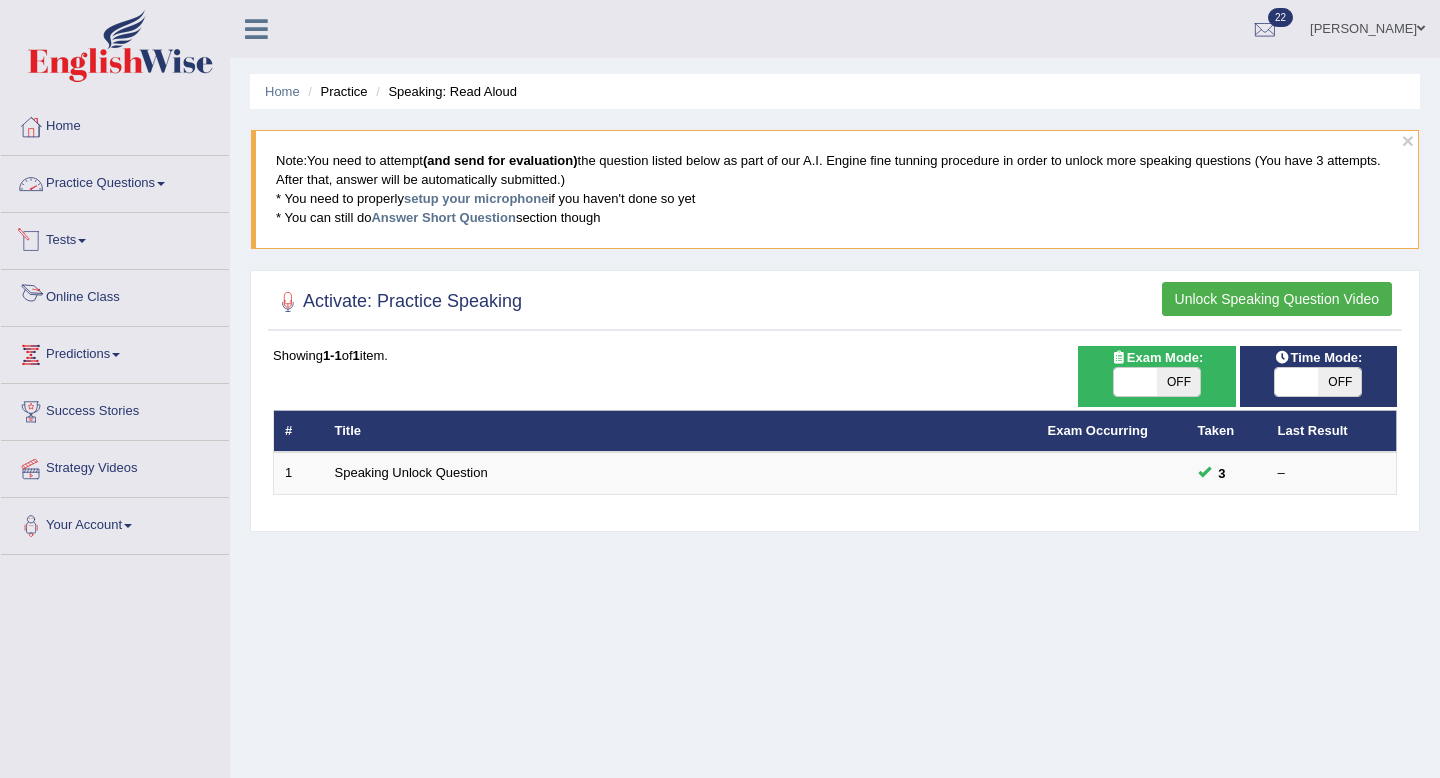 click on "Practice Questions" at bounding box center [115, 181] 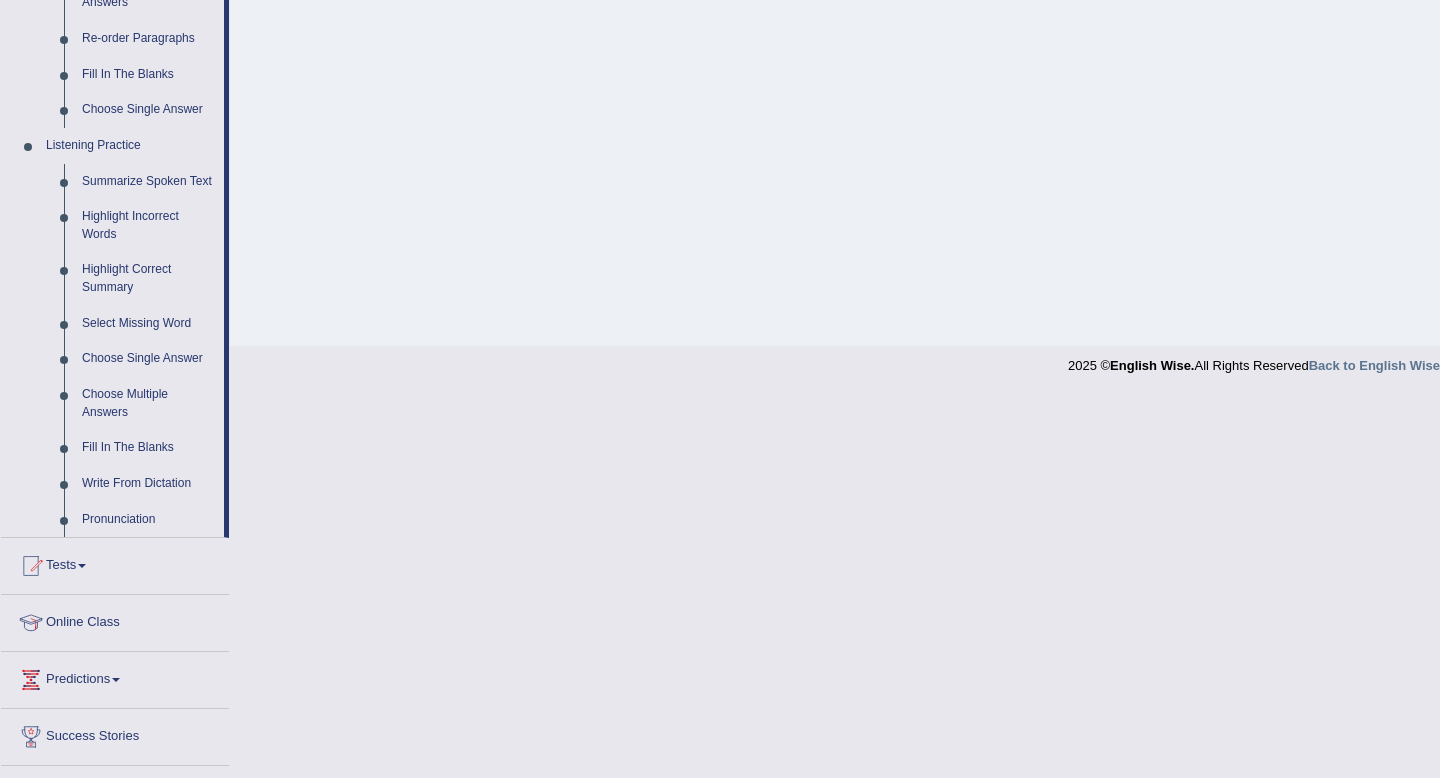 scroll, scrollTop: 655, scrollLeft: 0, axis: vertical 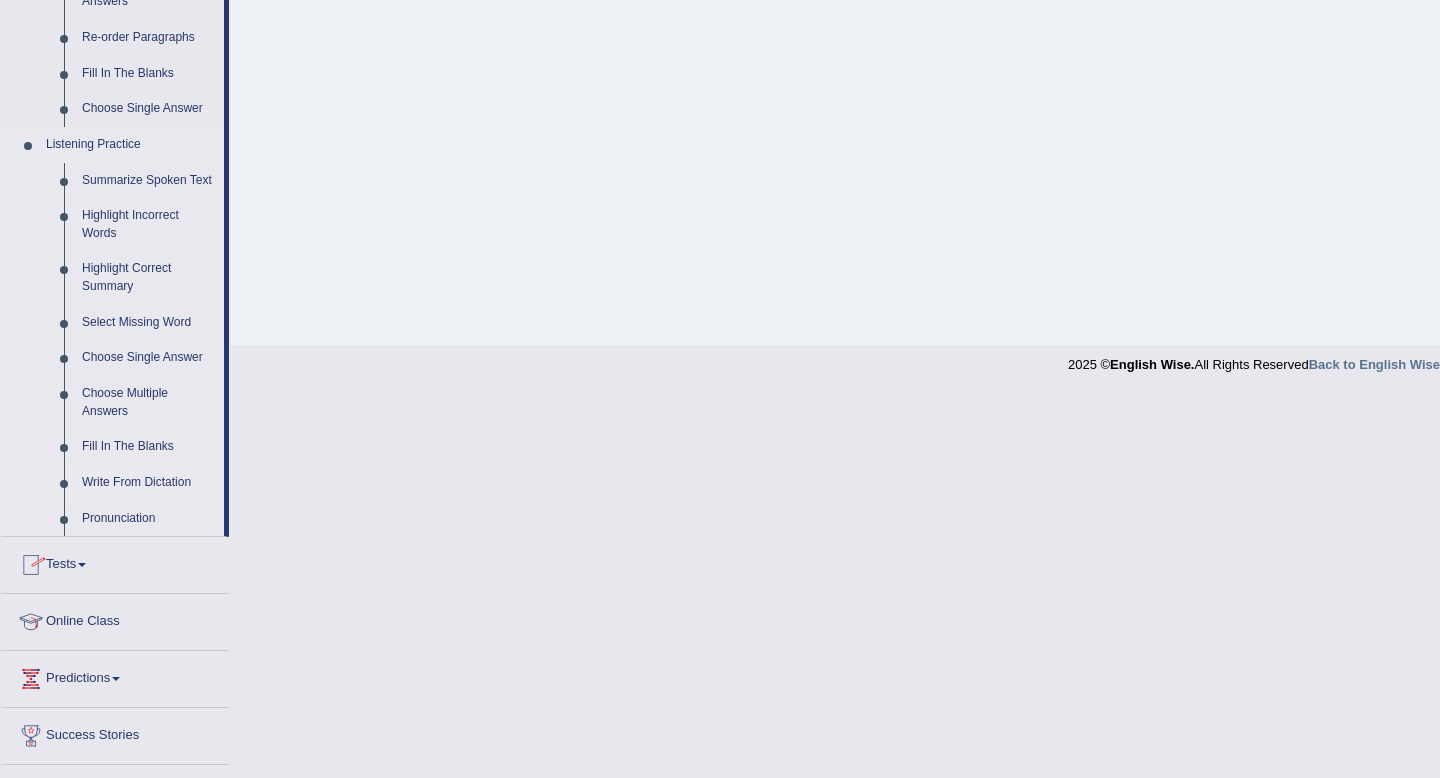 click on "Write From Dictation" at bounding box center (148, 483) 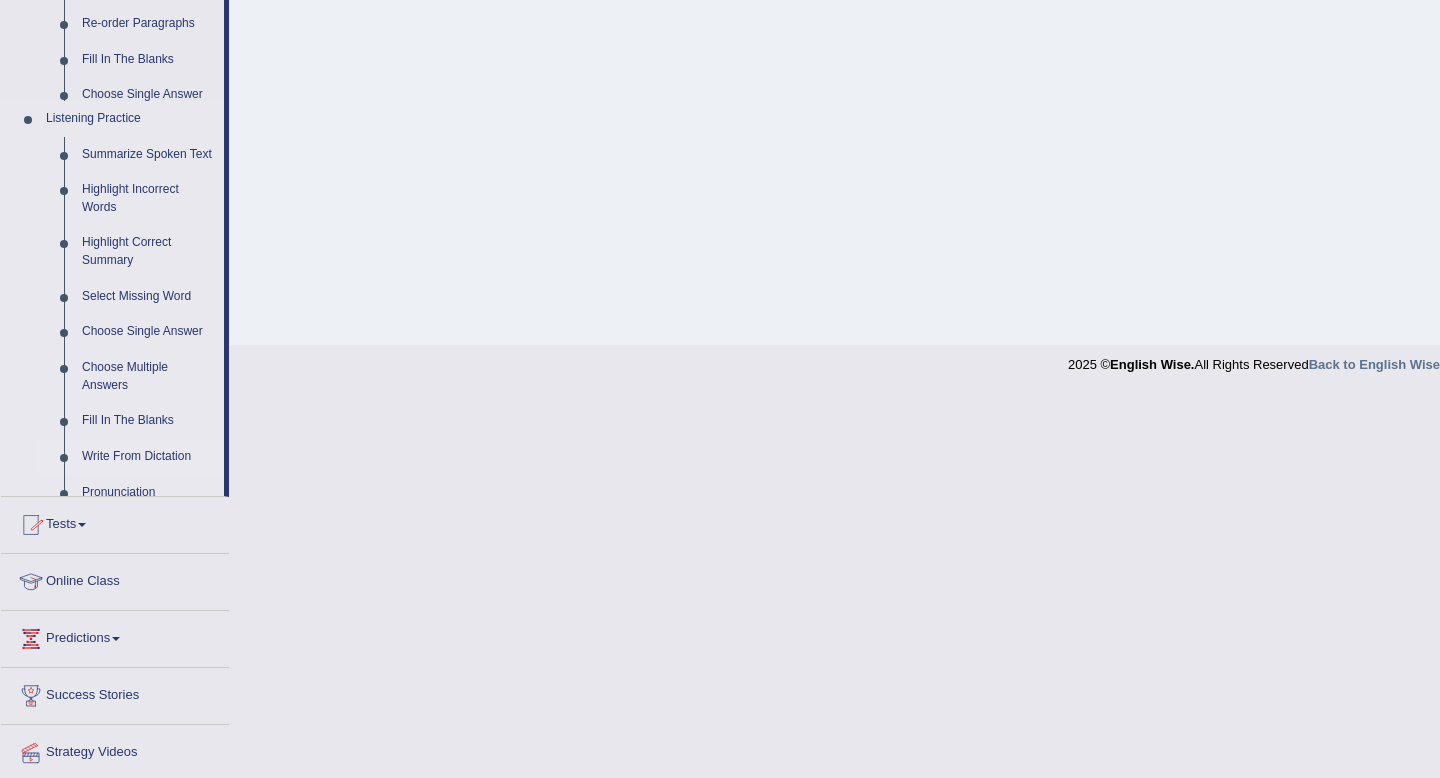 scroll, scrollTop: 272, scrollLeft: 0, axis: vertical 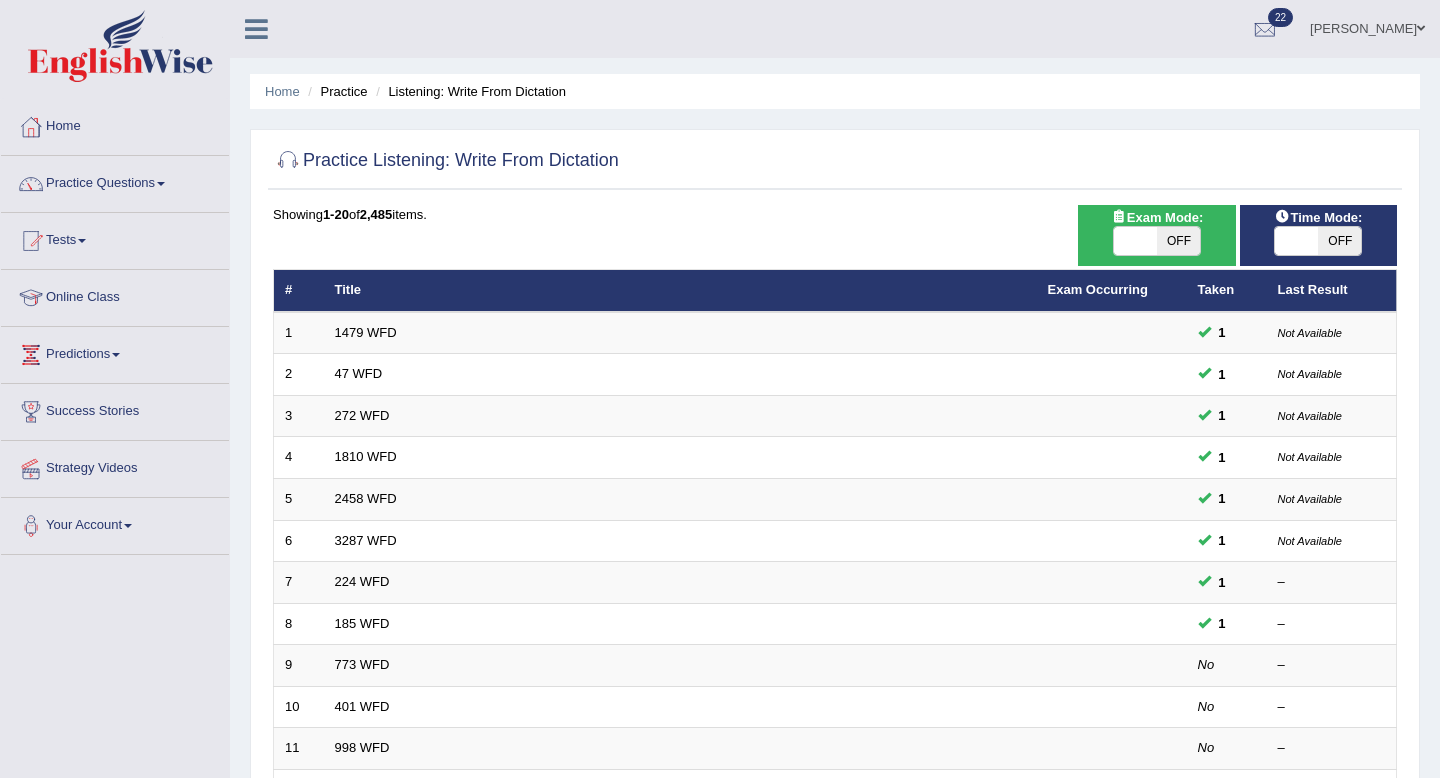 checkbox on "true" 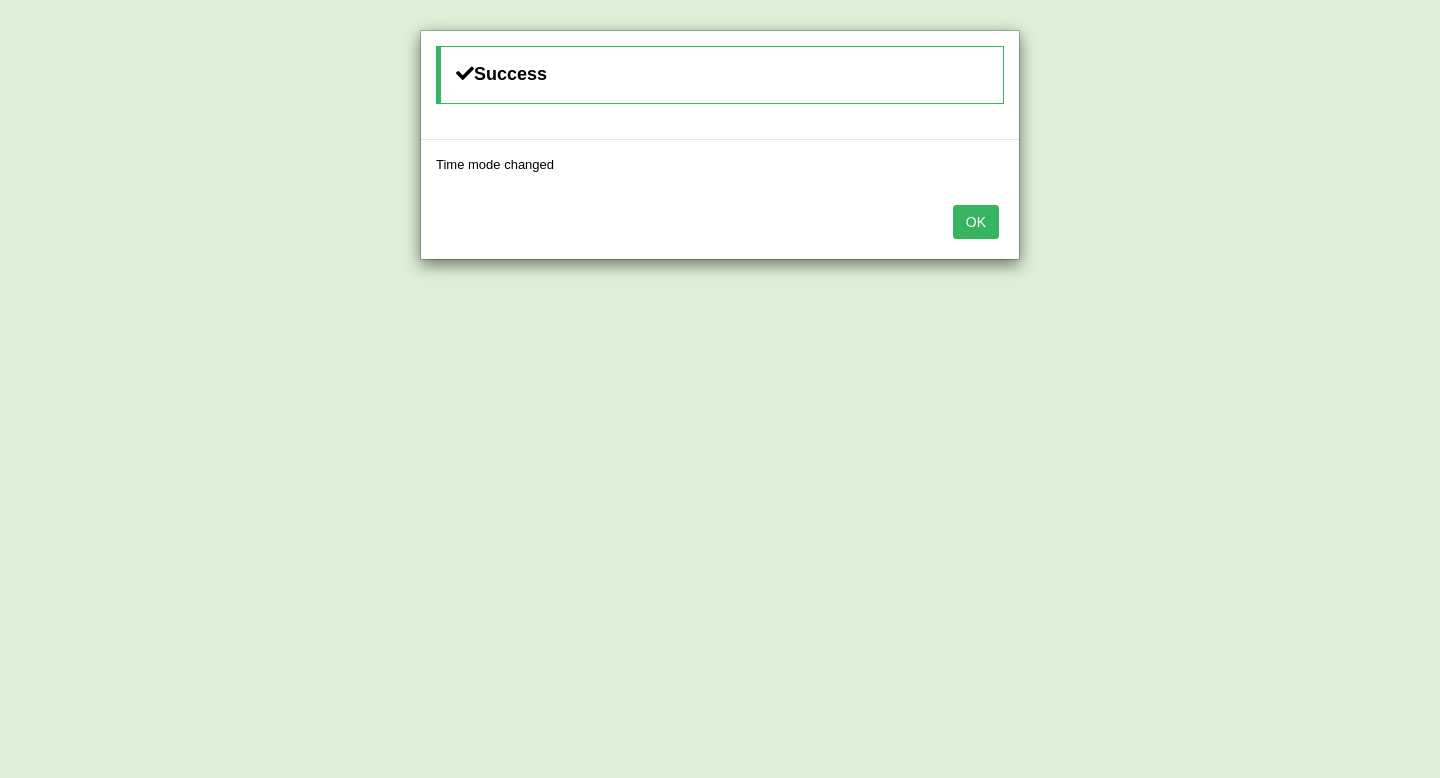 click on "OK" at bounding box center (976, 222) 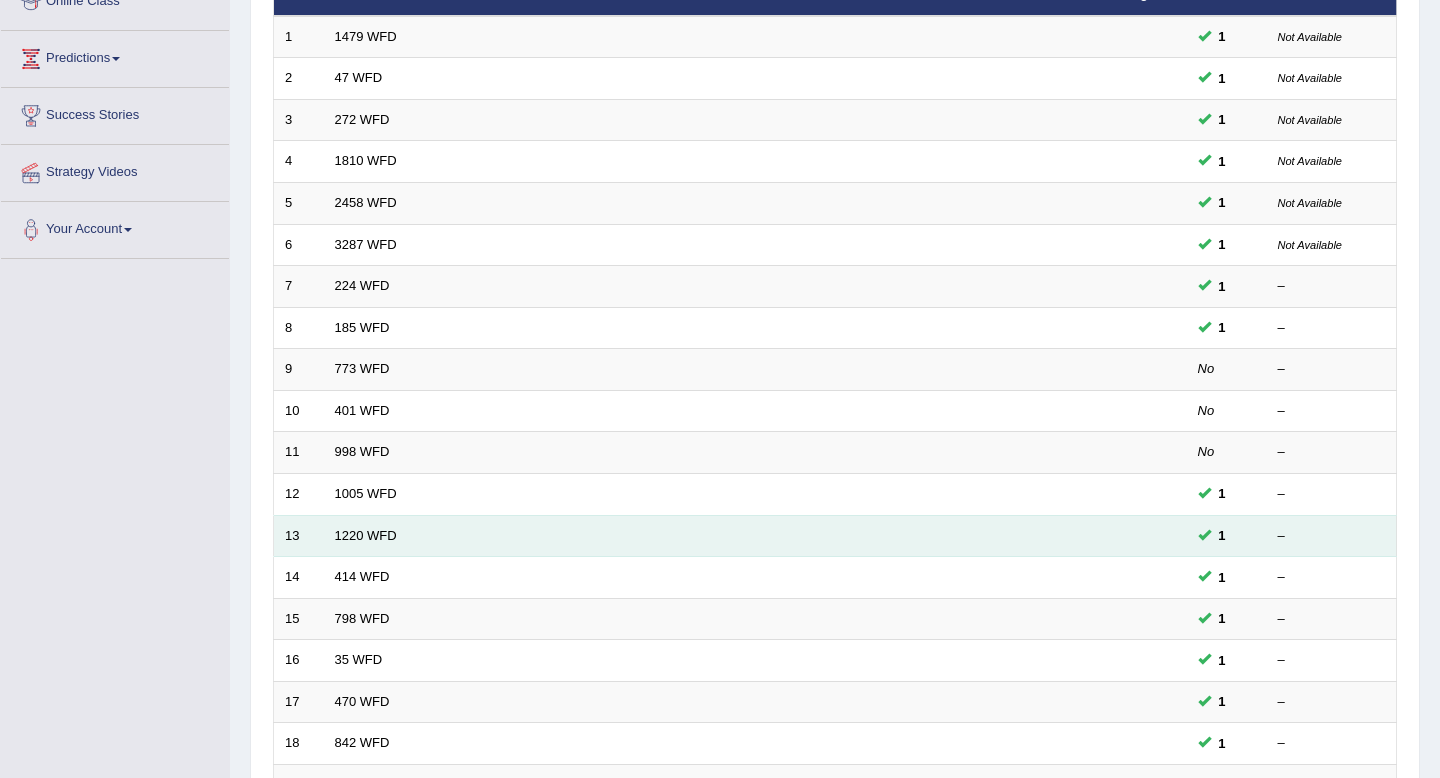 scroll, scrollTop: 0, scrollLeft: 0, axis: both 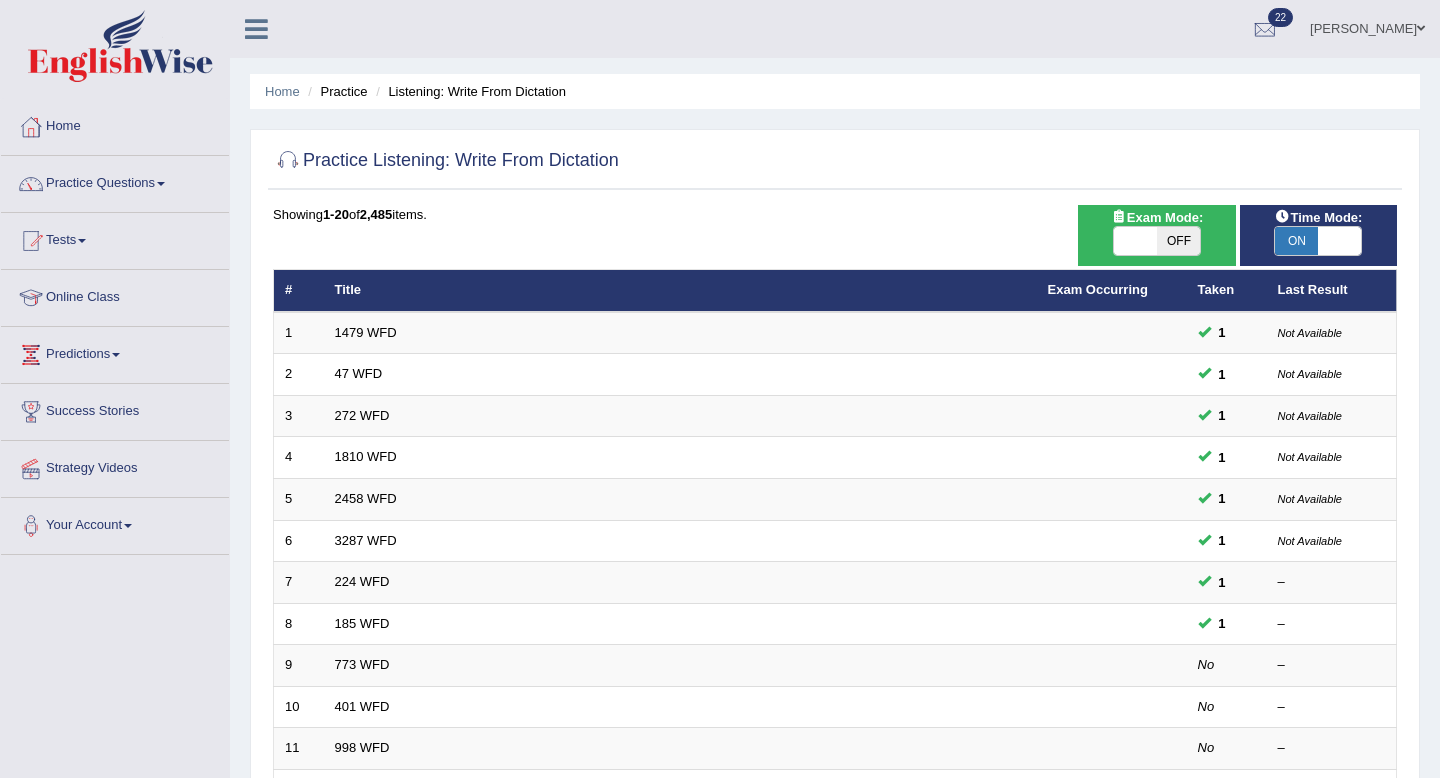 click on "OFF" at bounding box center (1178, 241) 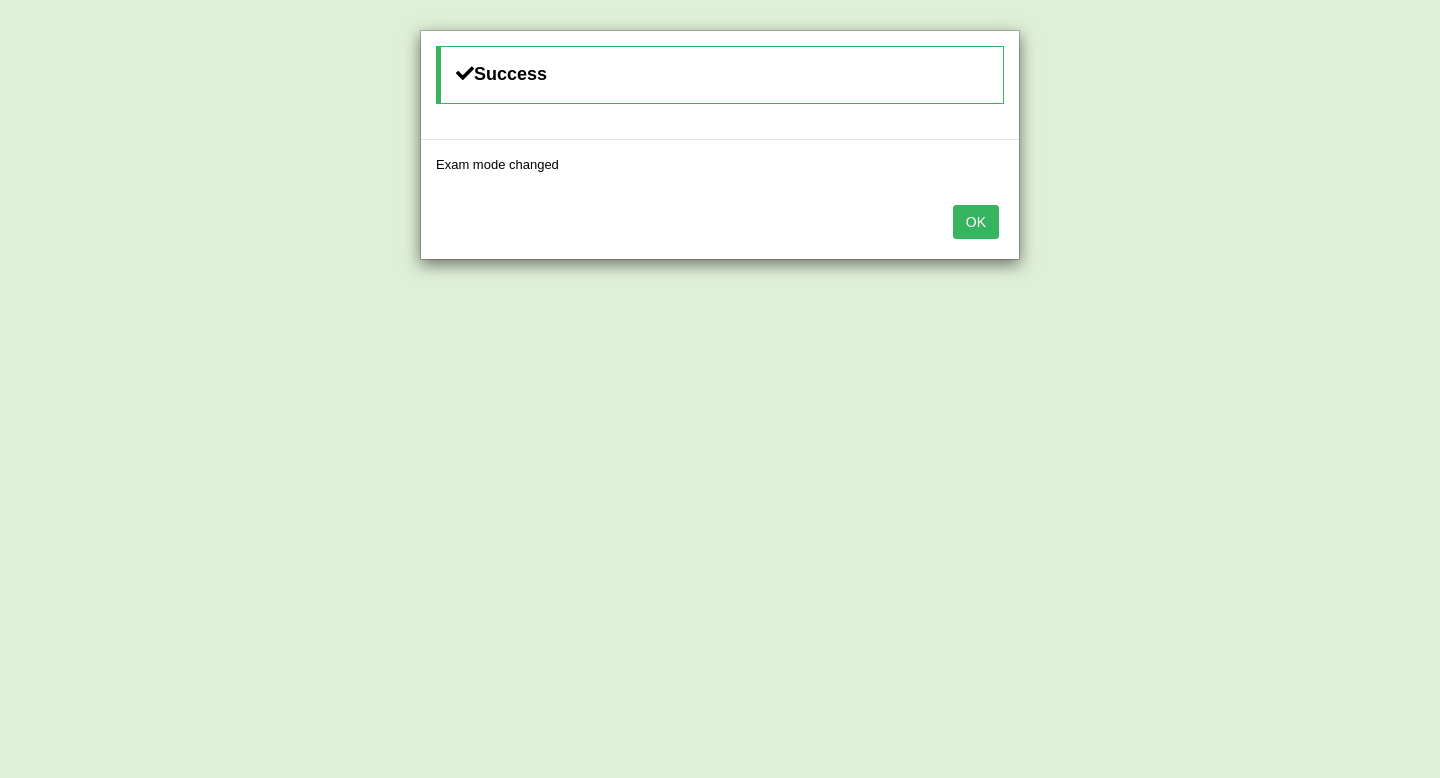 click on "OK" at bounding box center (976, 222) 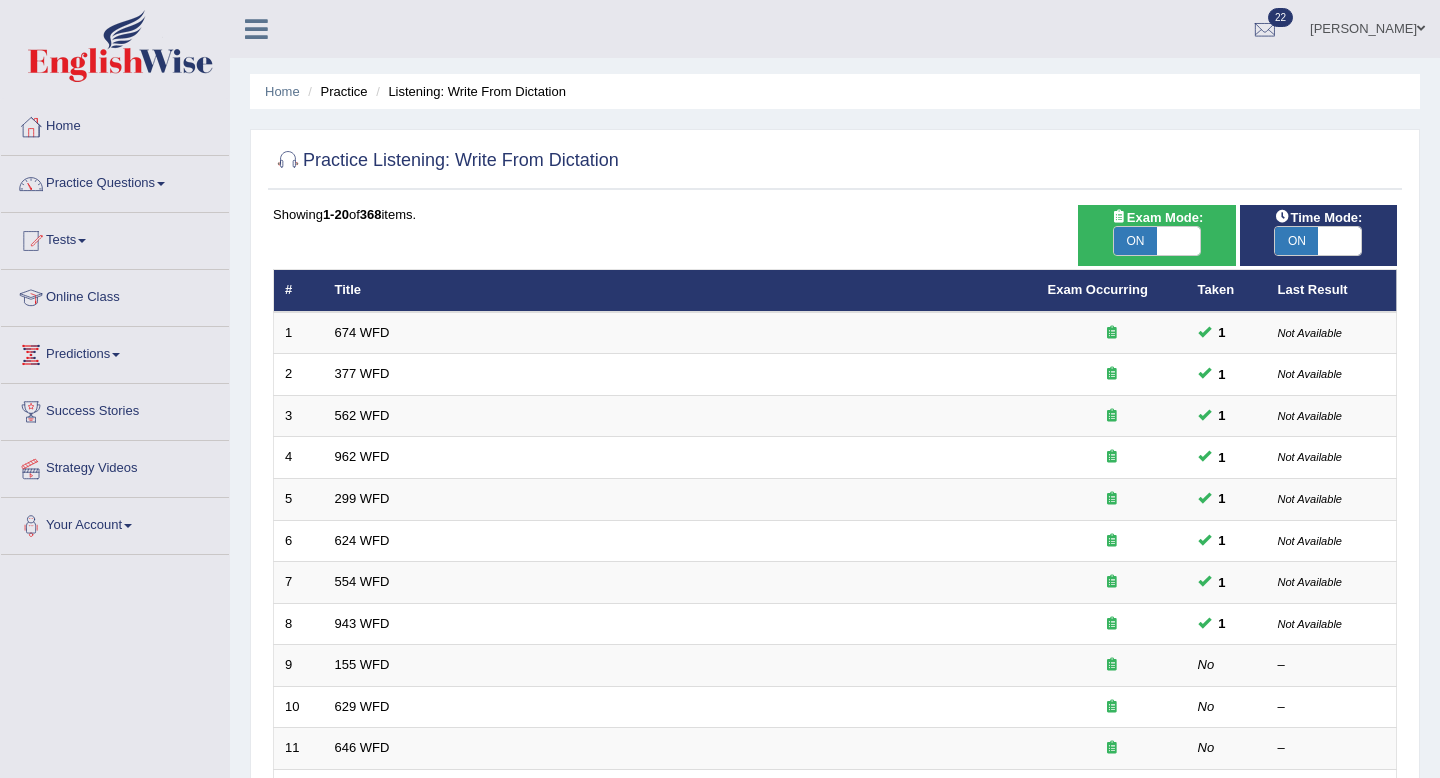 scroll, scrollTop: 0, scrollLeft: 0, axis: both 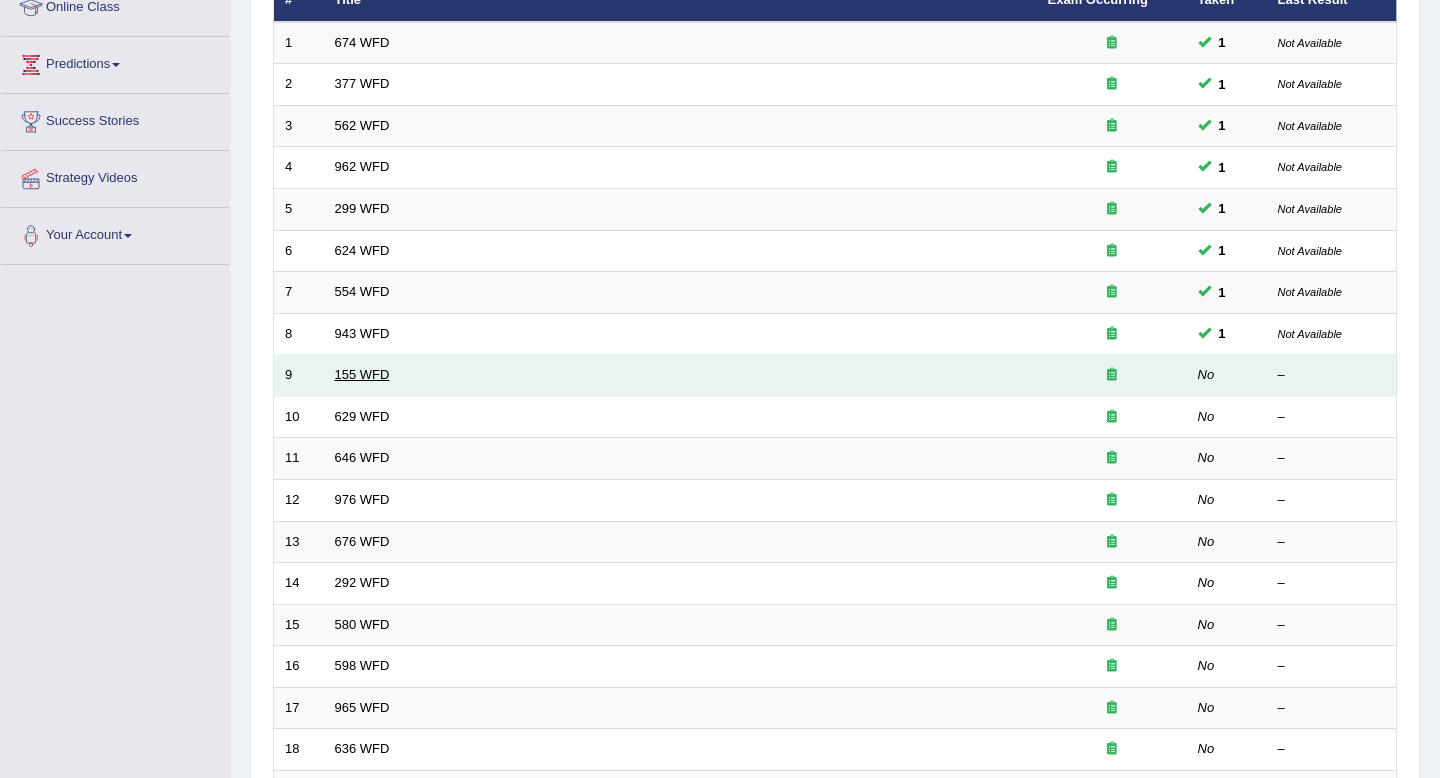 click on "155 WFD" at bounding box center (362, 374) 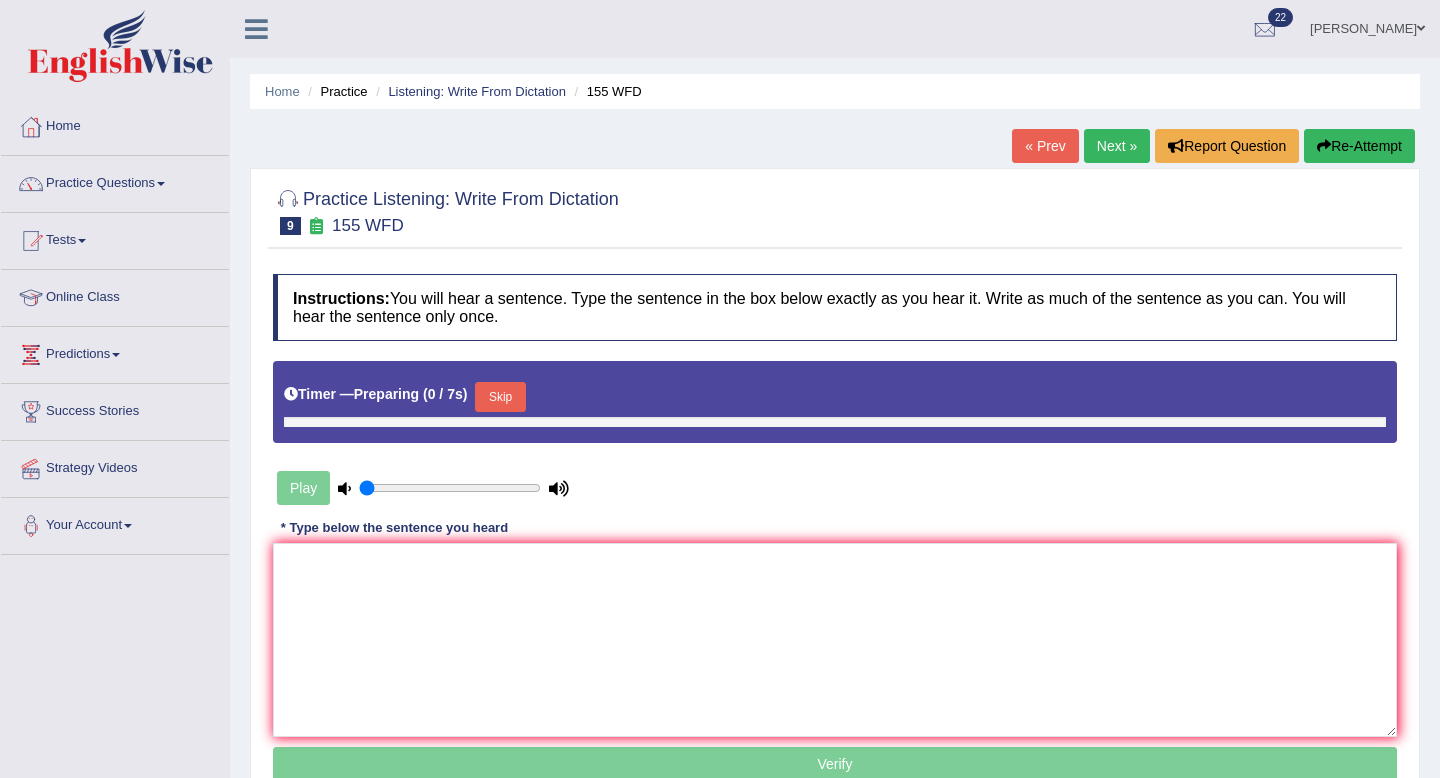scroll, scrollTop: 0, scrollLeft: 0, axis: both 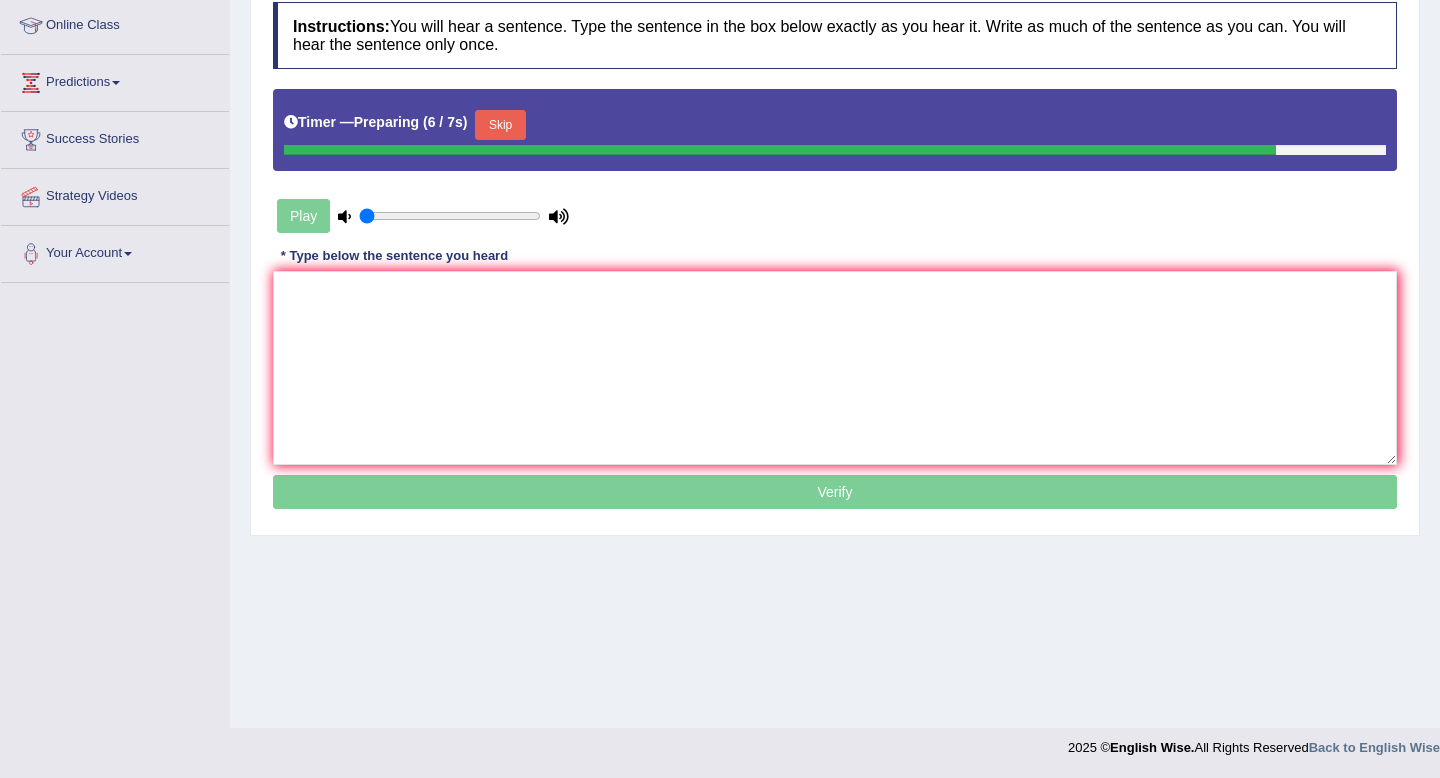 click on "Skip" at bounding box center [500, 125] 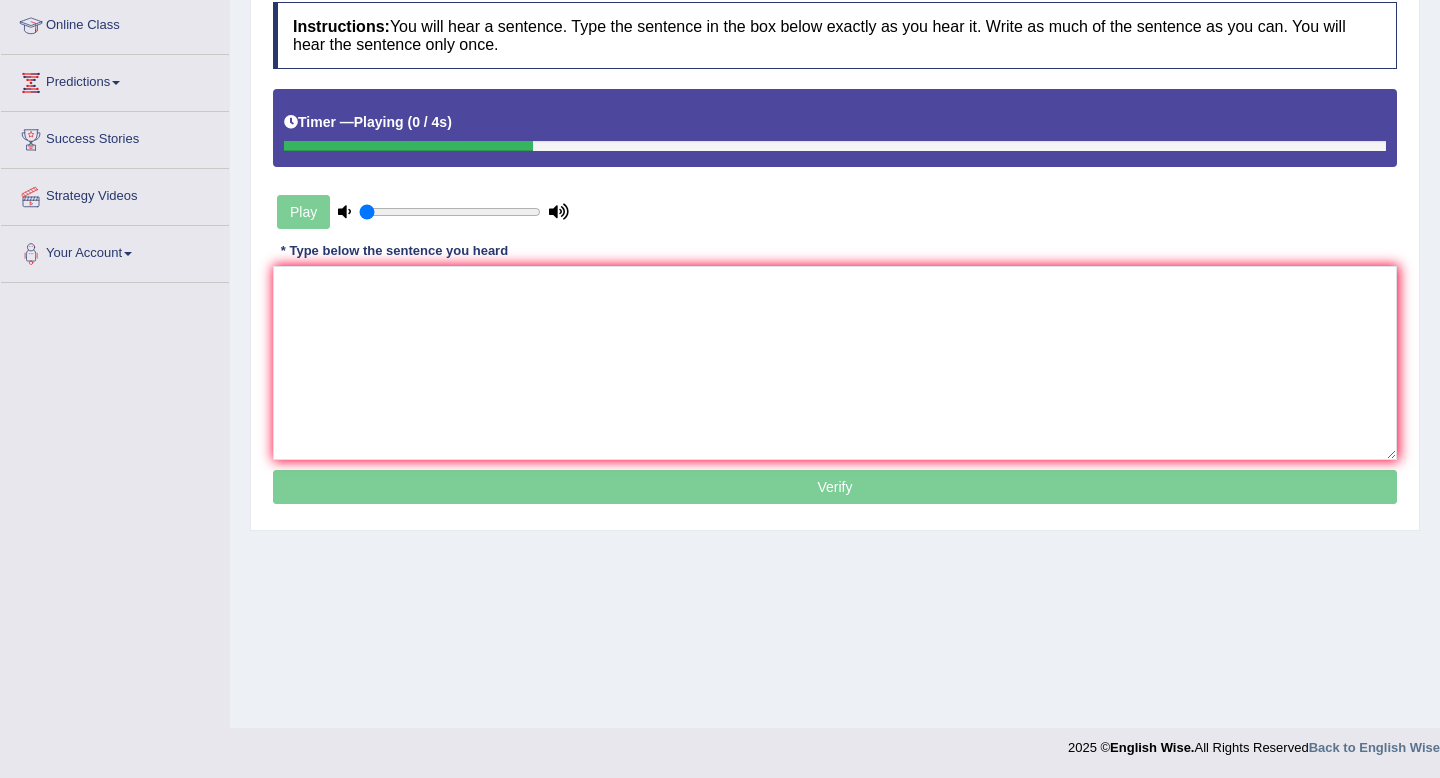 type on "0.95" 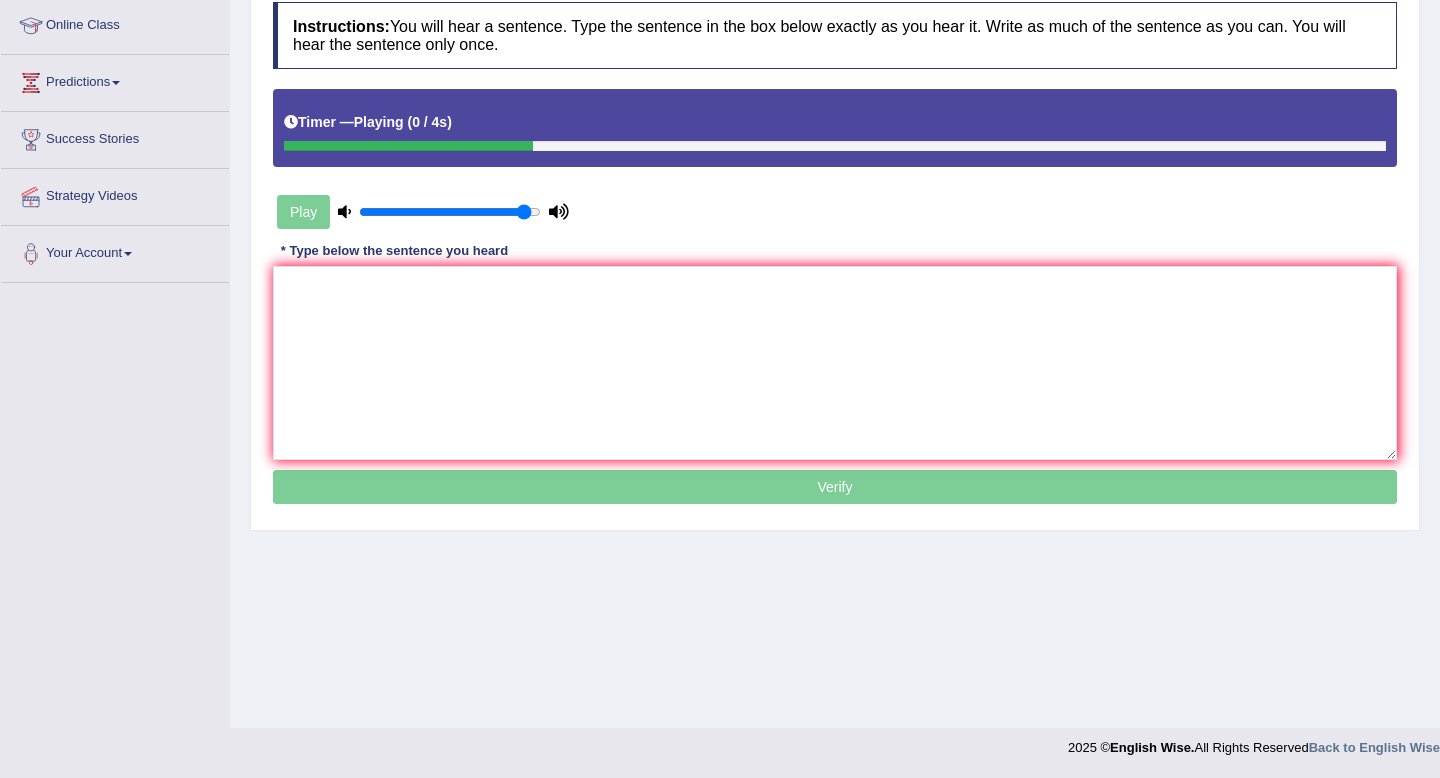 click at bounding box center (450, 212) 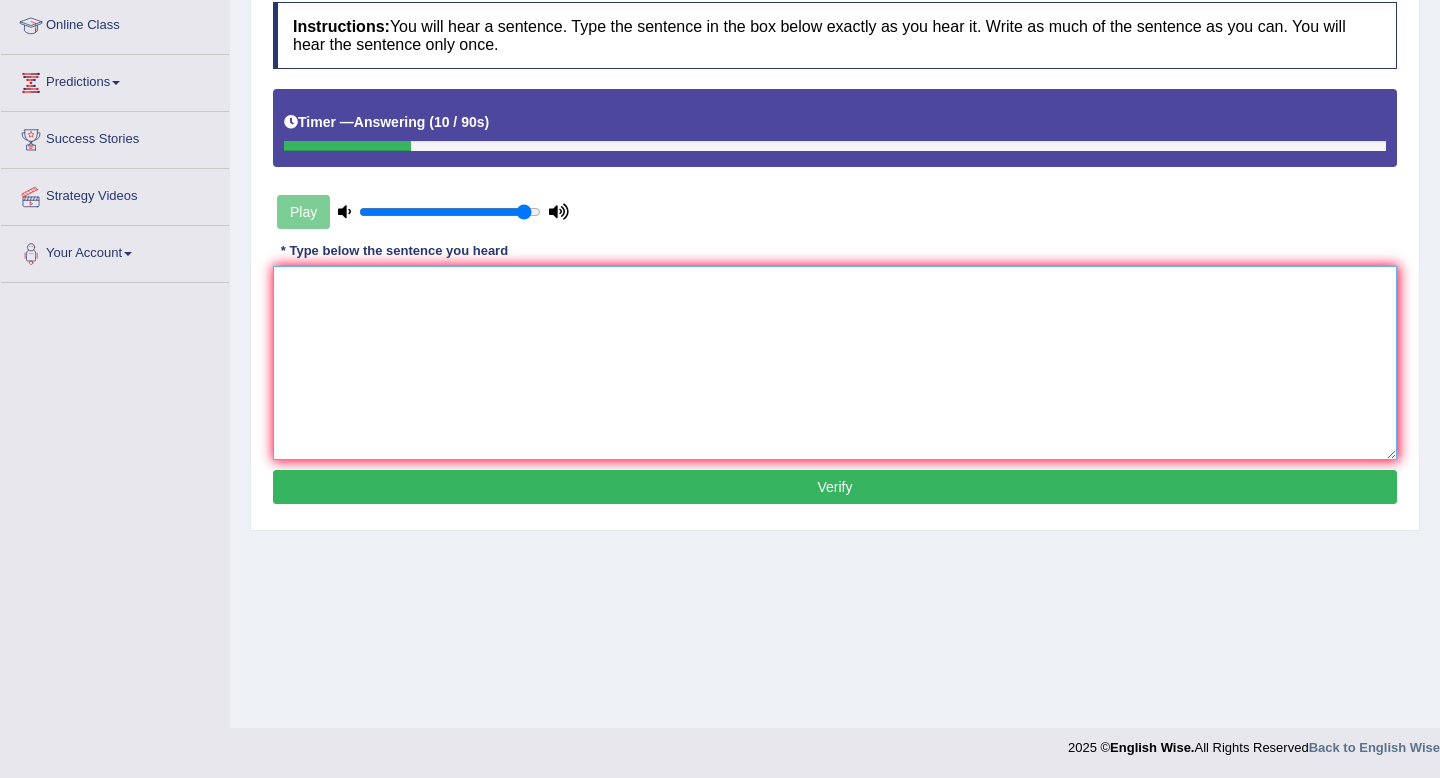 click at bounding box center [835, 363] 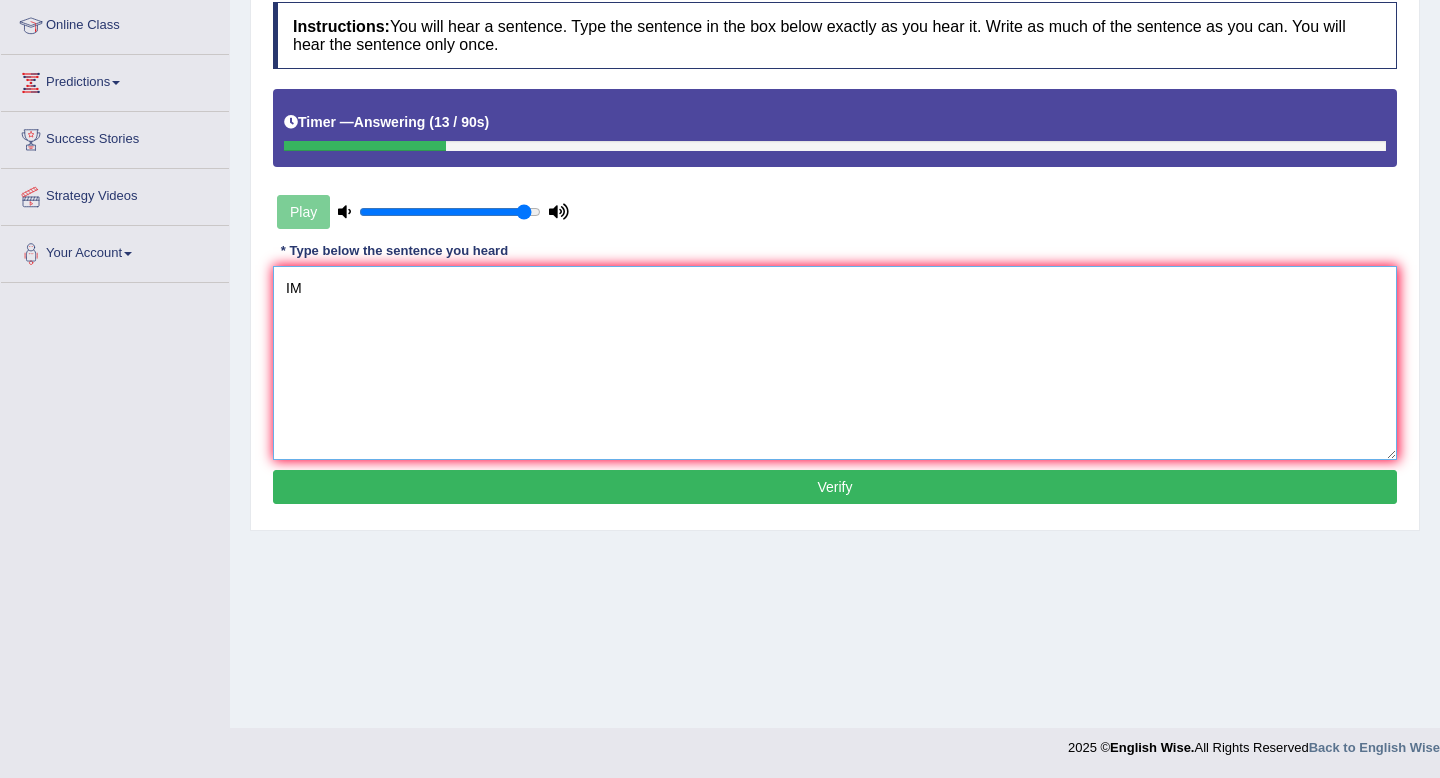 type on "I" 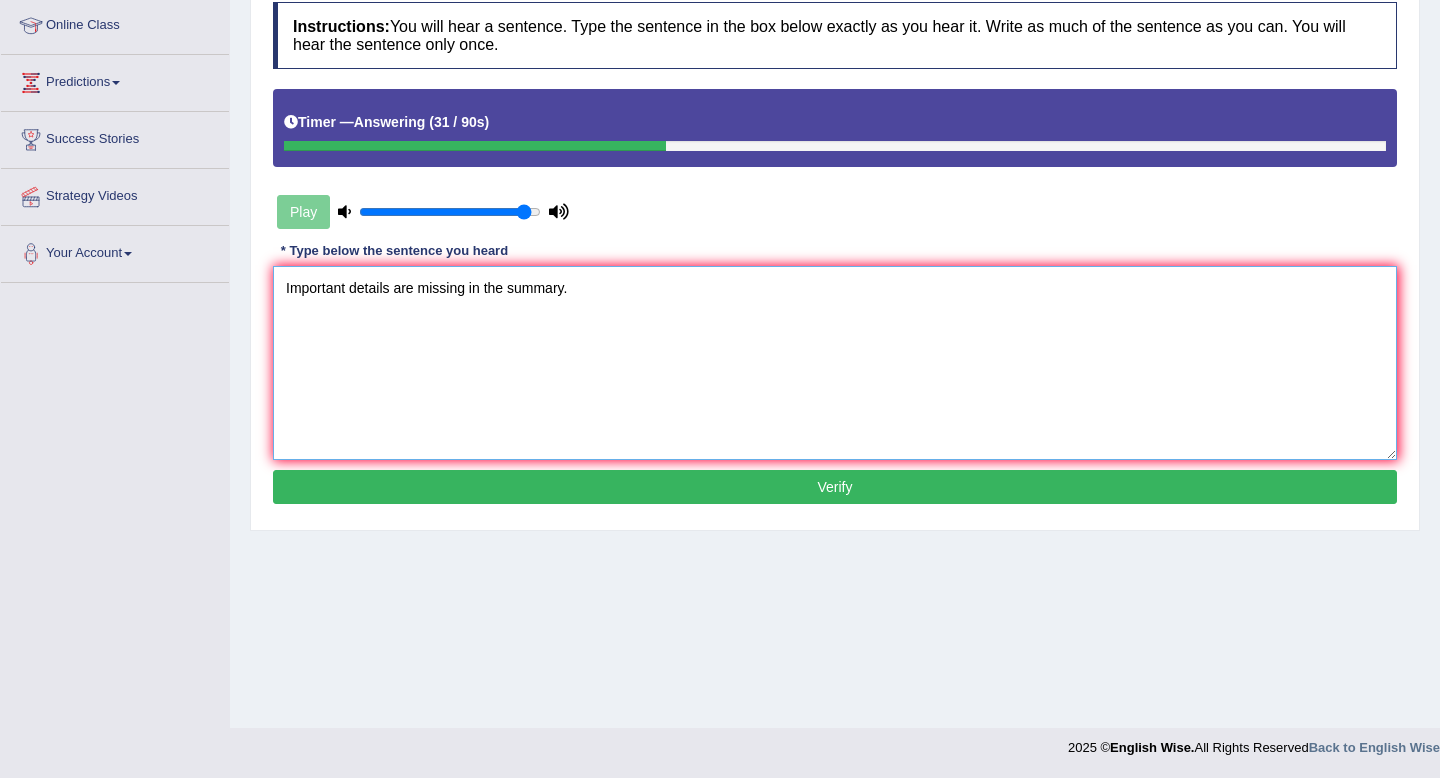 type on "Important details are missing in the summary." 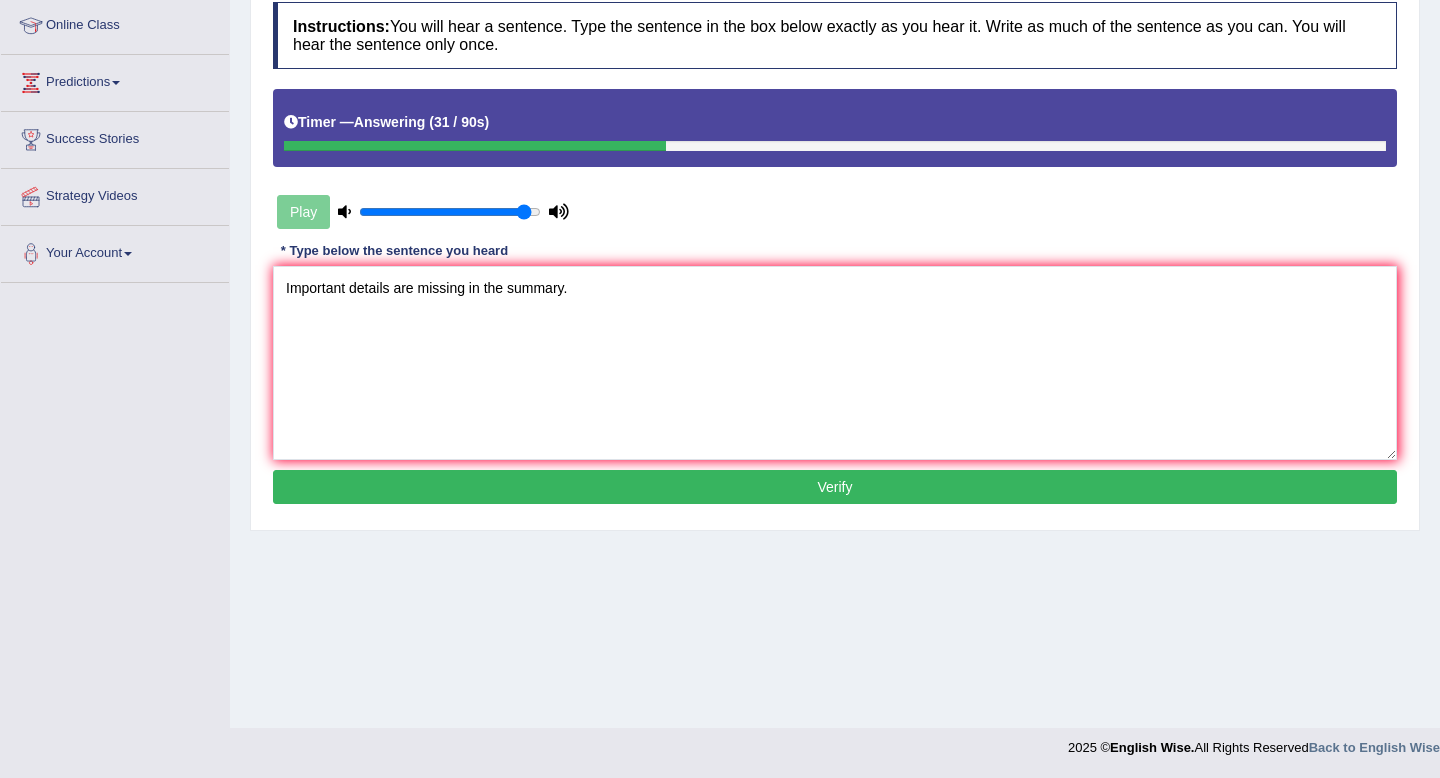 click on "Verify" at bounding box center (835, 487) 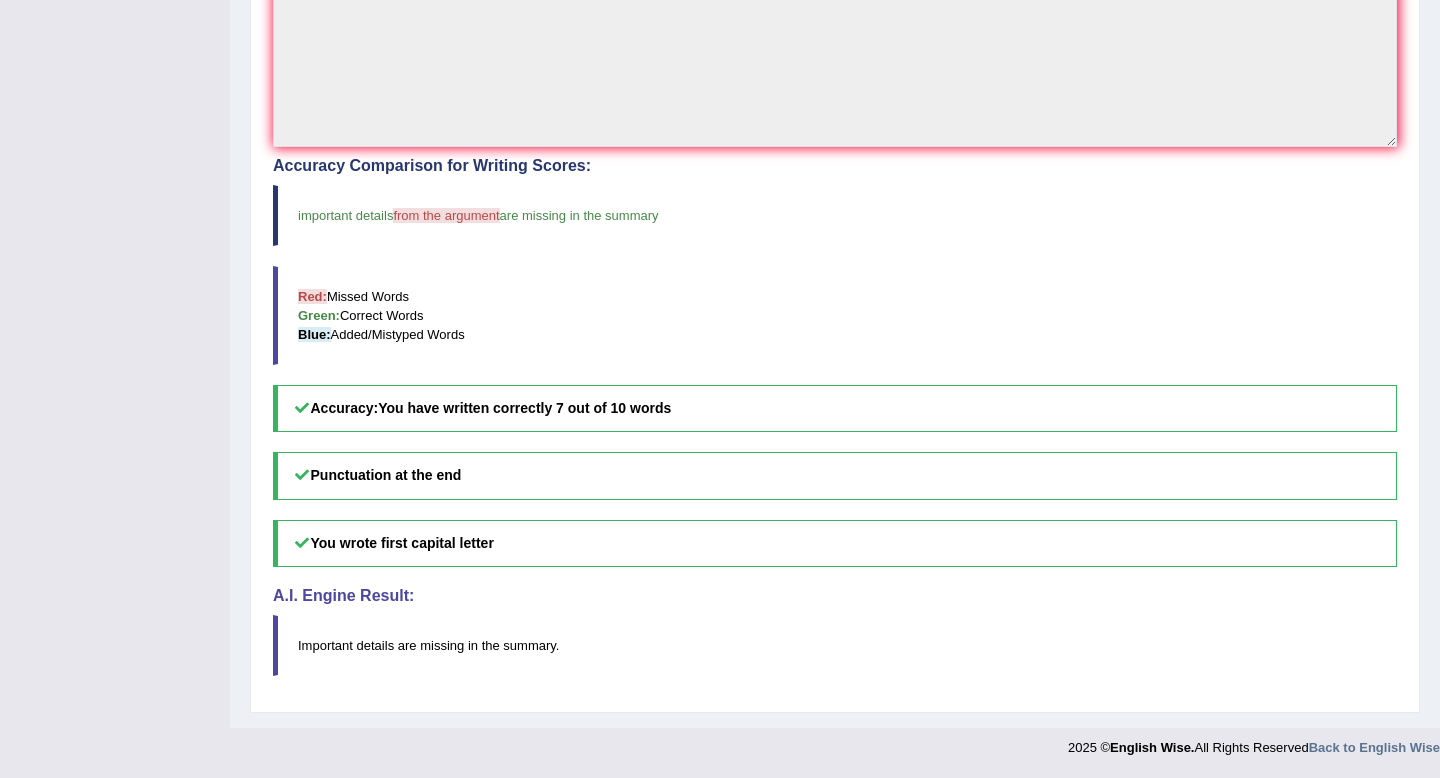 scroll, scrollTop: 0, scrollLeft: 0, axis: both 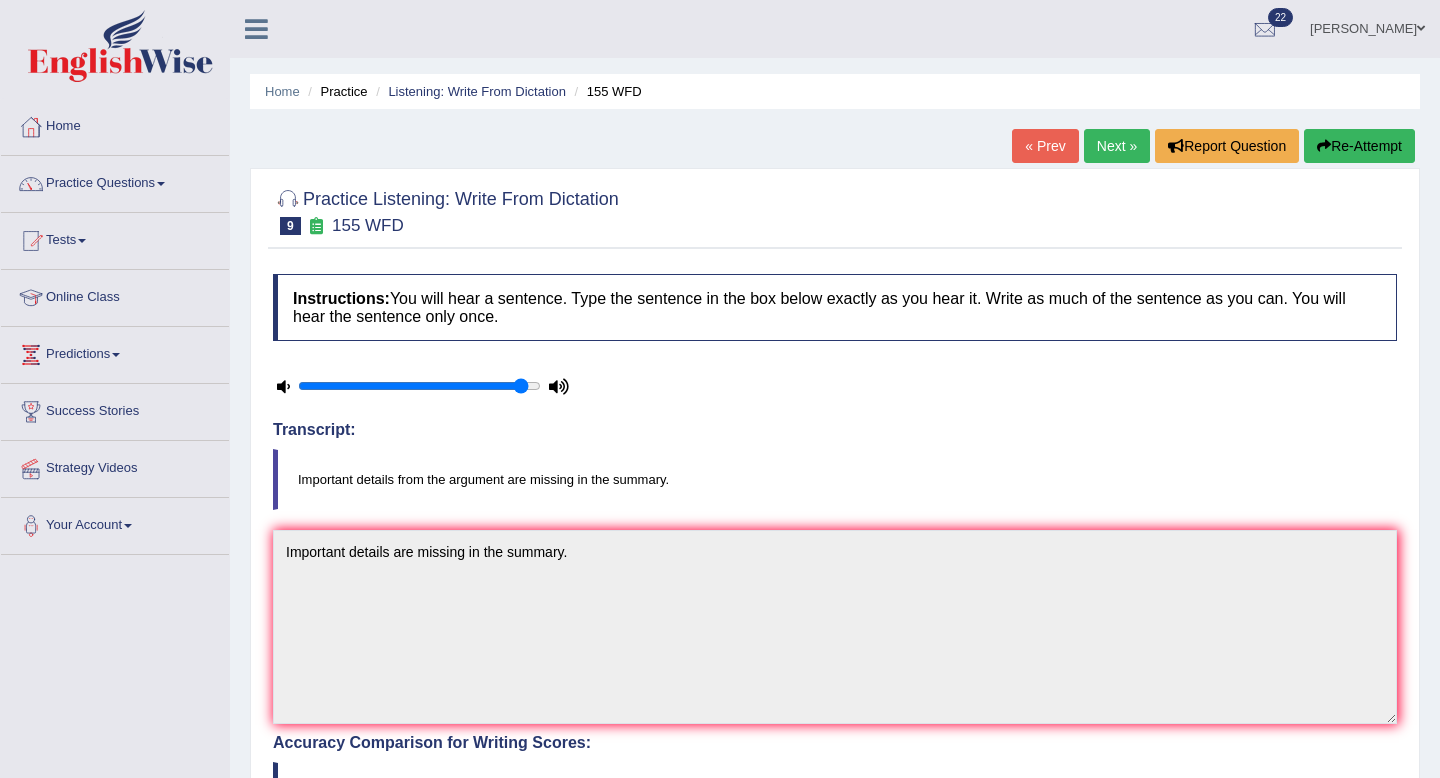 click on "Next »" at bounding box center [1117, 146] 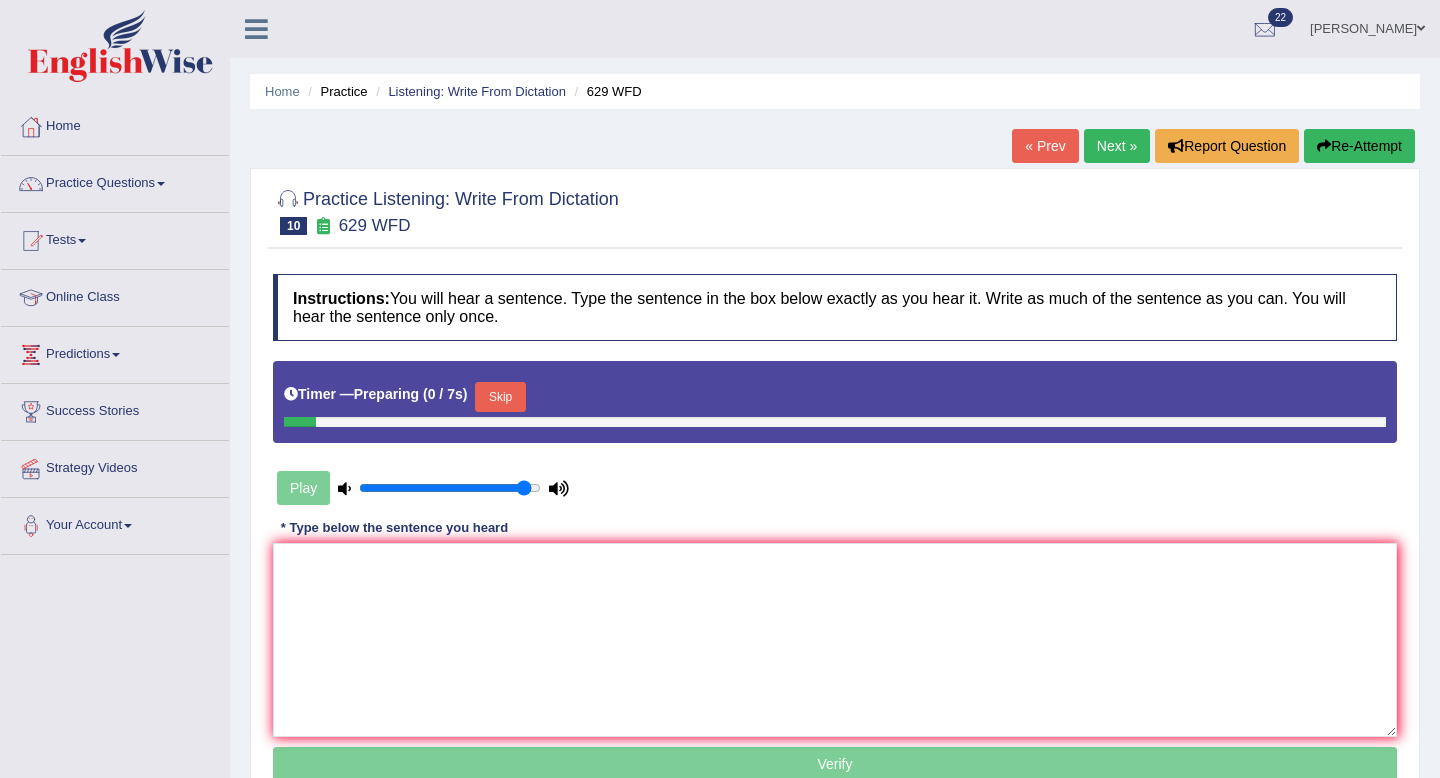 scroll, scrollTop: 0, scrollLeft: 0, axis: both 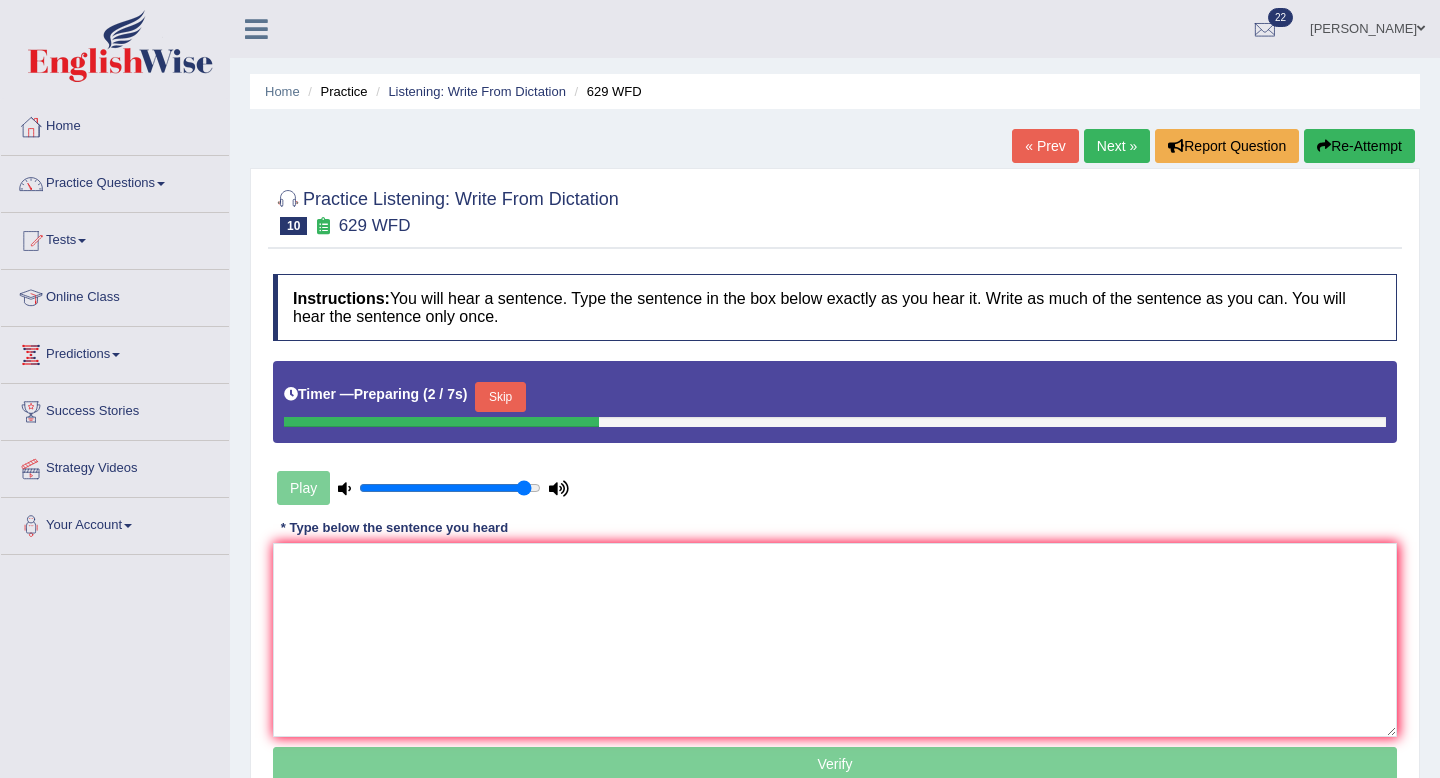 click on "Skip" at bounding box center [500, 397] 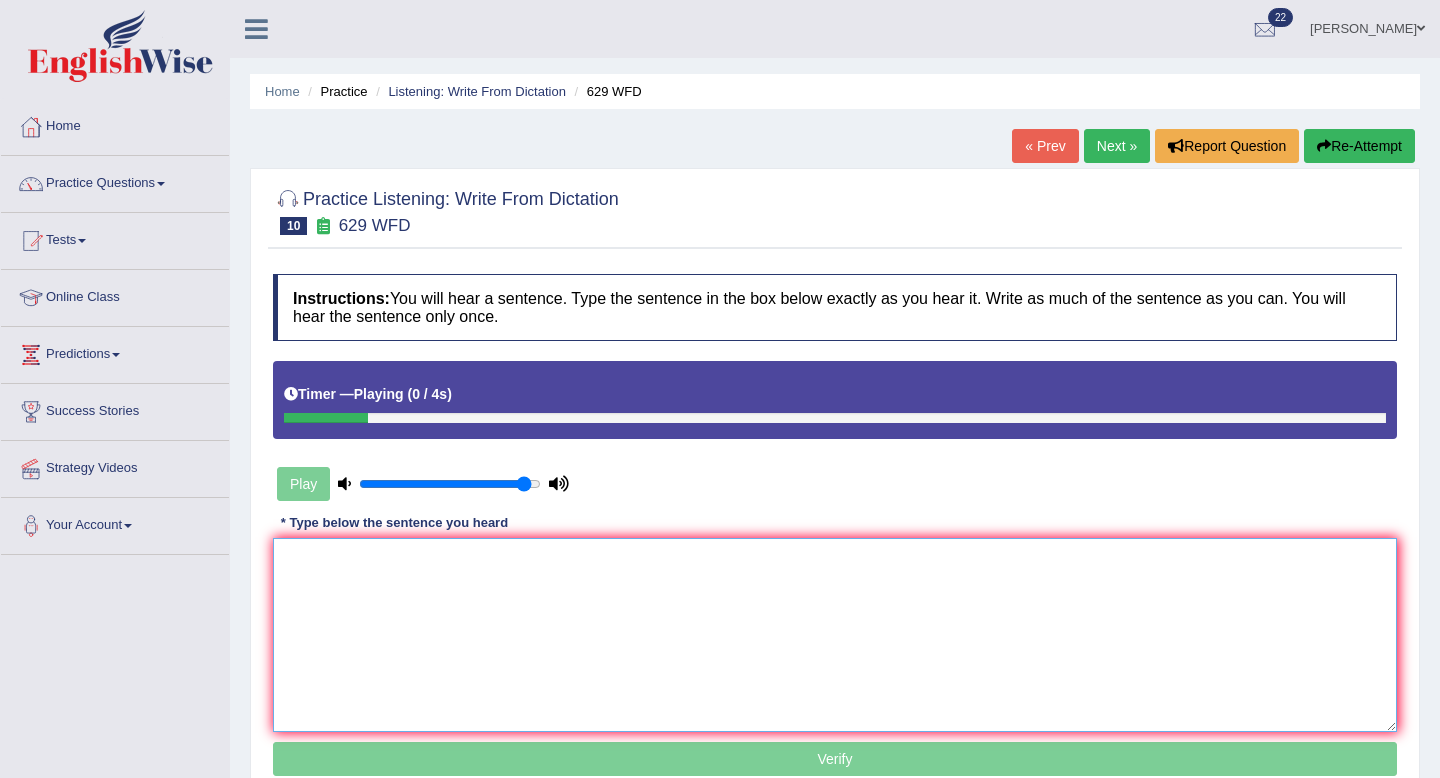 click at bounding box center (835, 635) 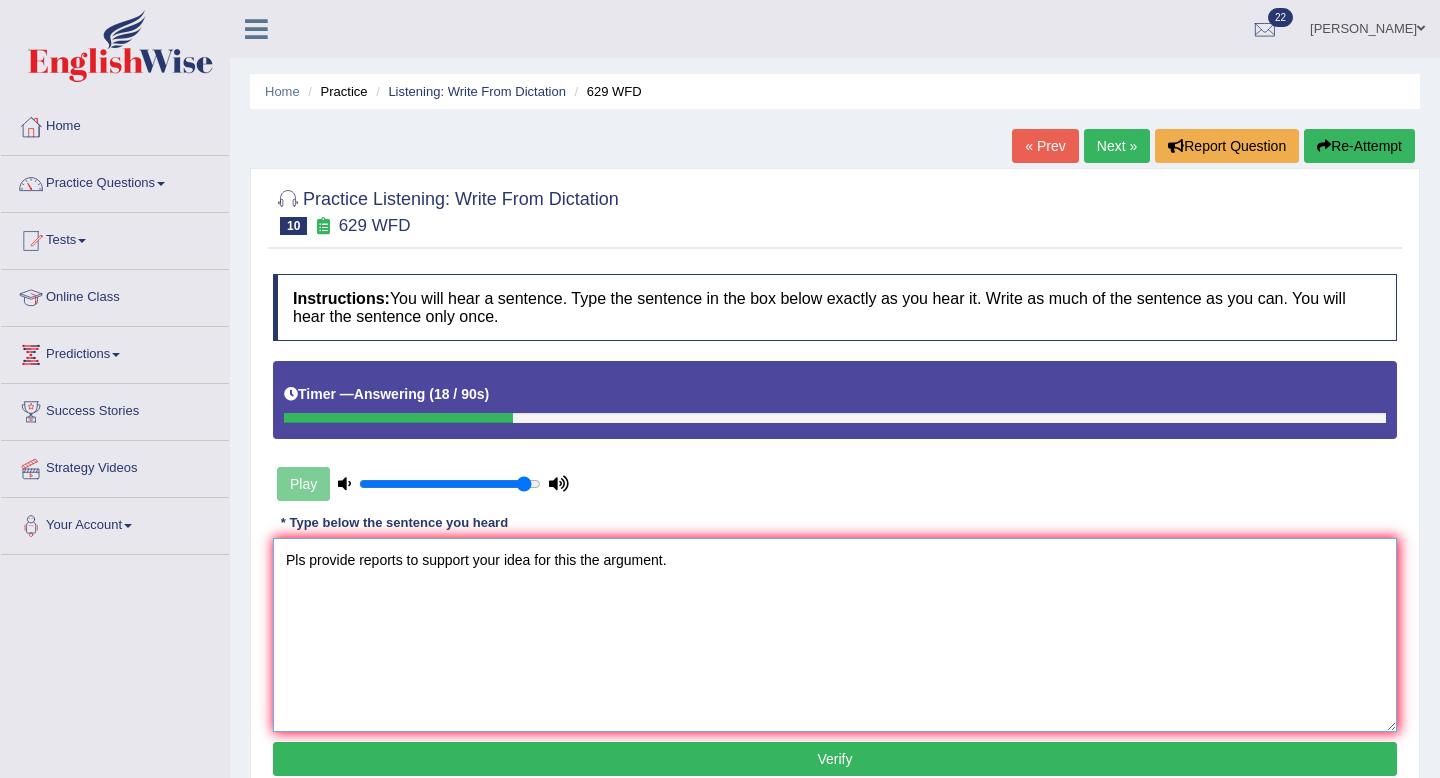 click on "Pls provide reports to support your idea for this the argument." at bounding box center (835, 635) 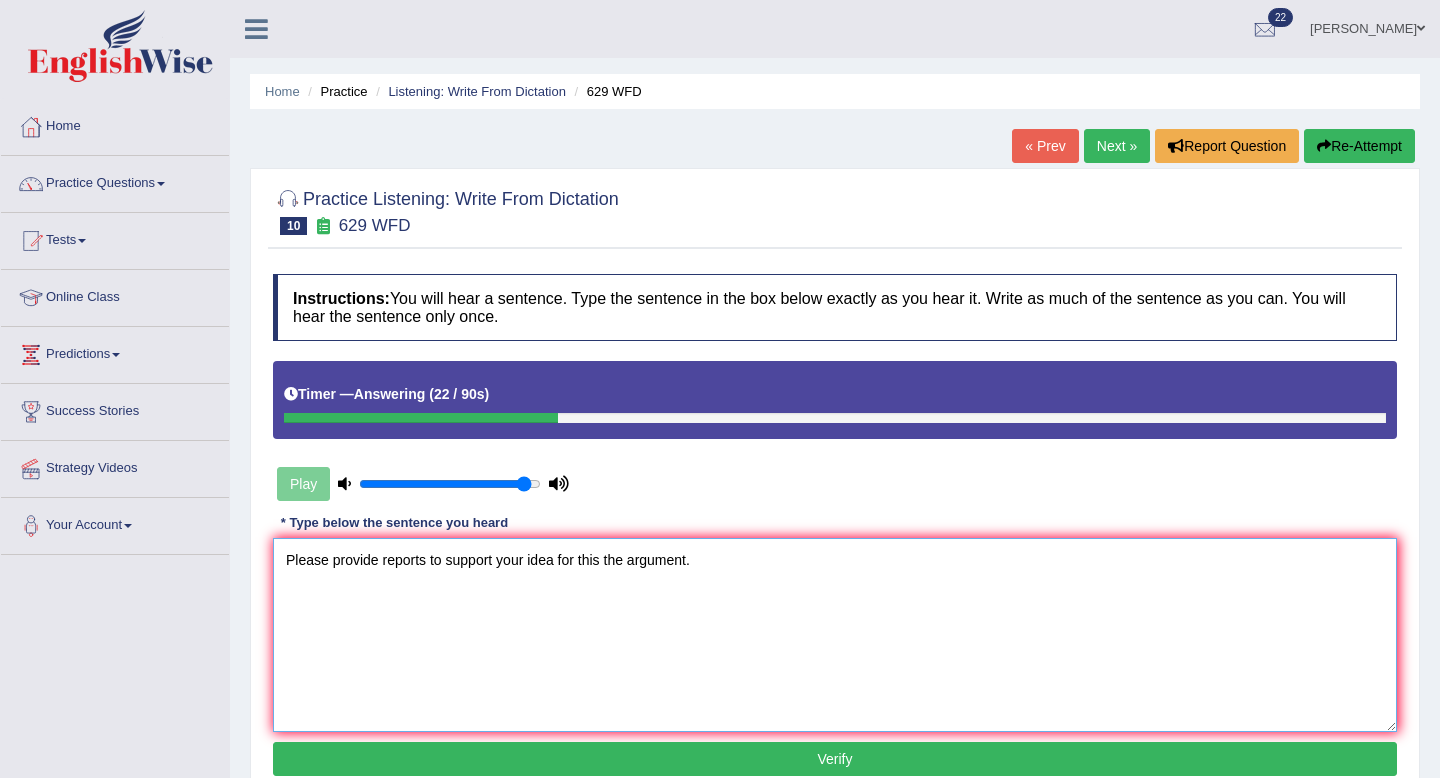 click on "Please provide reports to support your idea for this the argument." at bounding box center [835, 635] 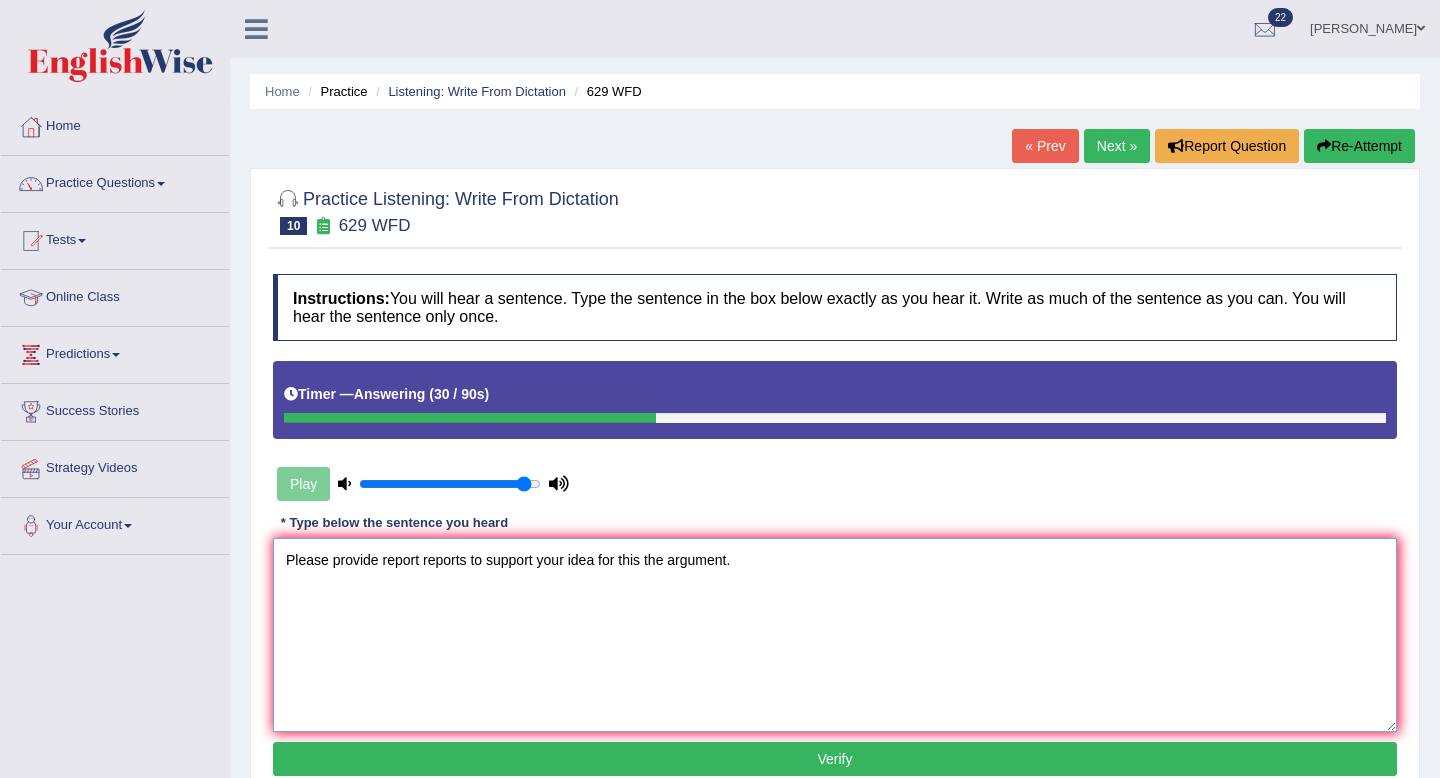 click on "Please provide report reports to support your idea for this the argument." at bounding box center (835, 635) 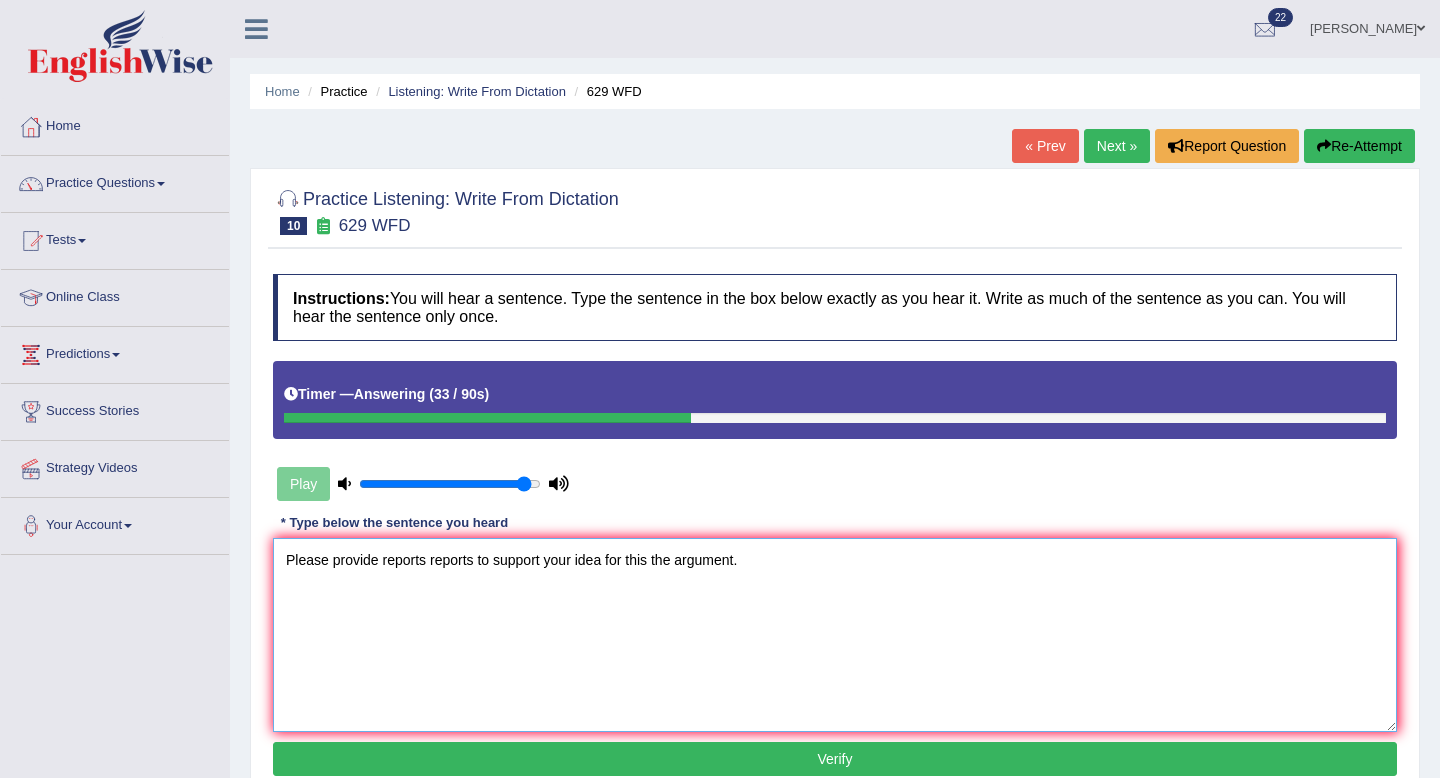 click on "Please provide reports reports to support your idea for this the argument." at bounding box center [835, 635] 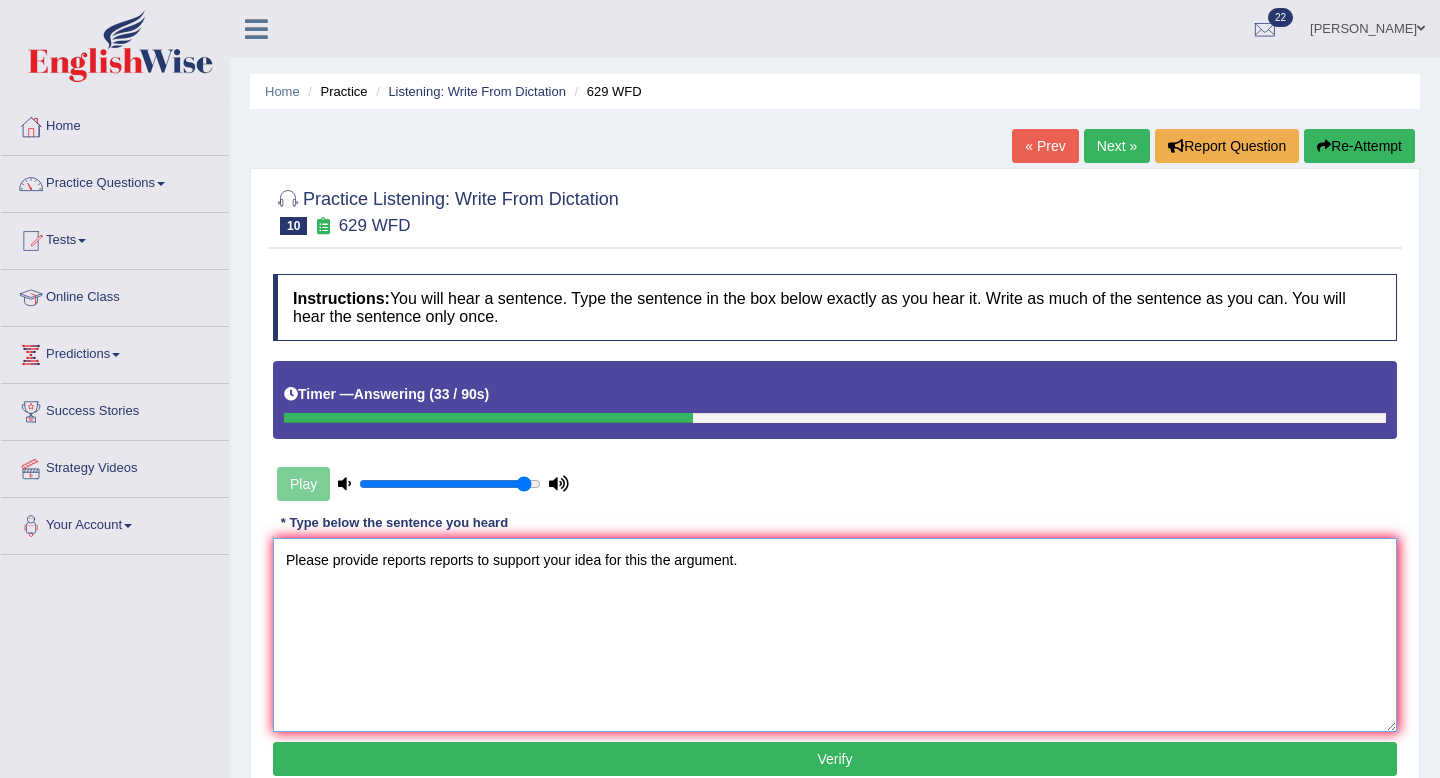 click on "Please provide reports reports to support your idea for this the argument." at bounding box center (835, 635) 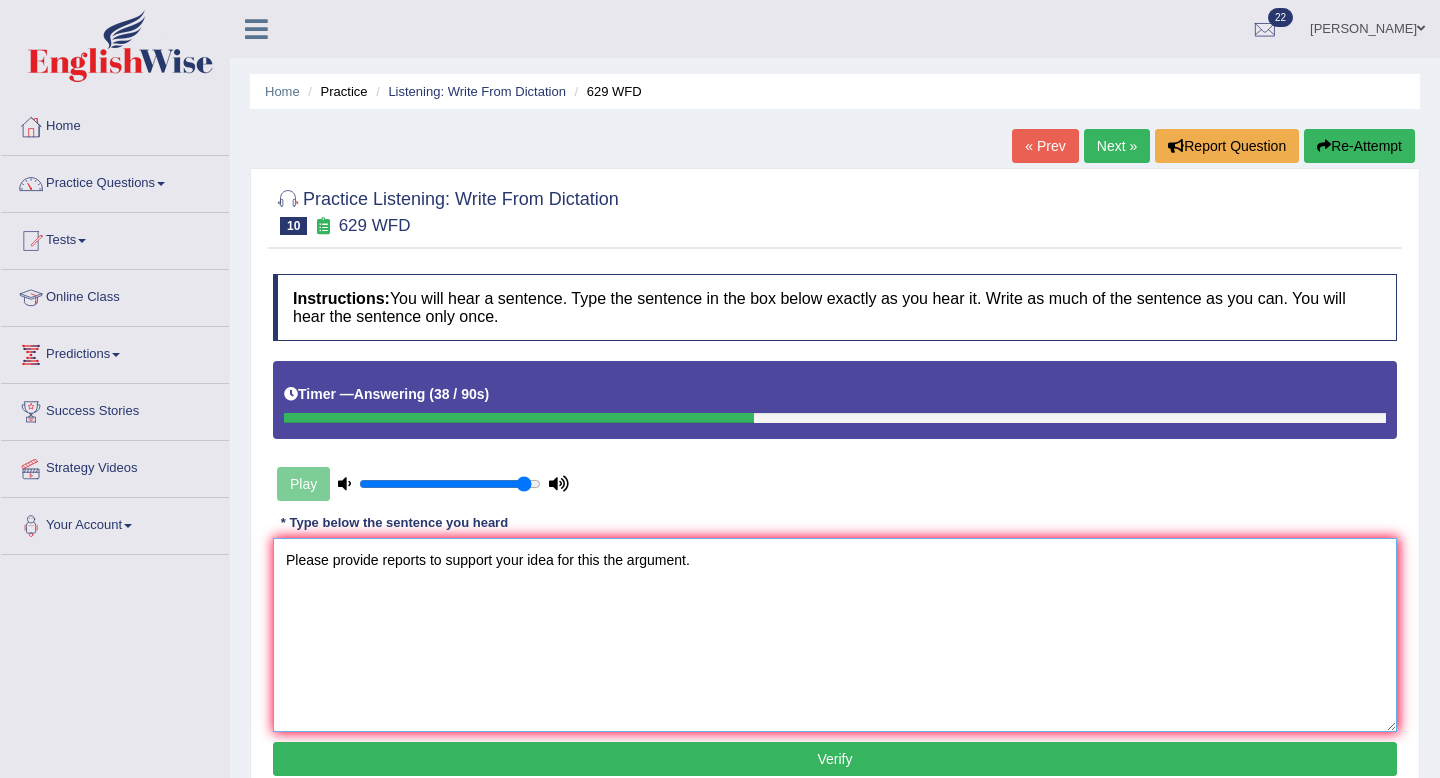 click on "Please provide reports to support your idea for this the argument." at bounding box center [835, 635] 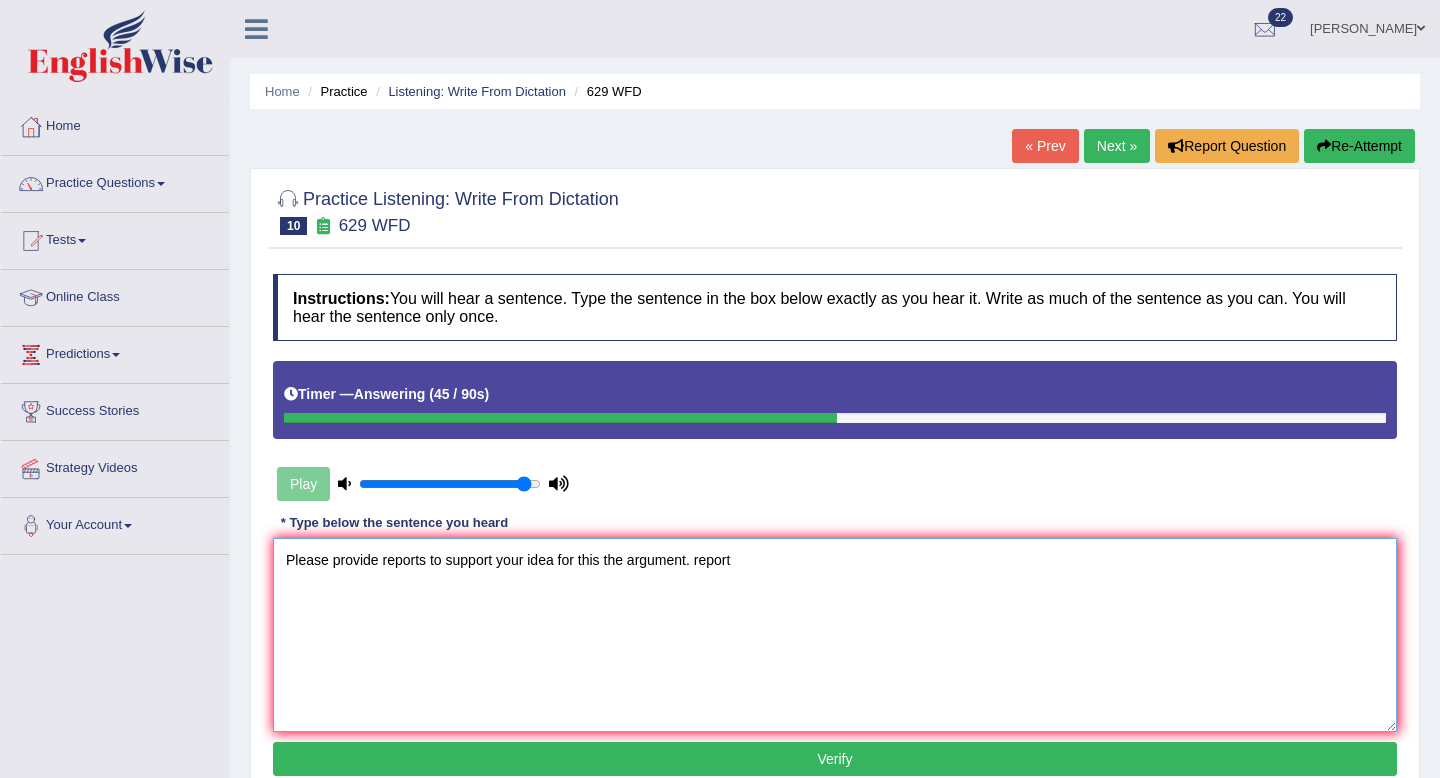 click on "Please provide reports to support your idea for this the argument. report" at bounding box center [835, 635] 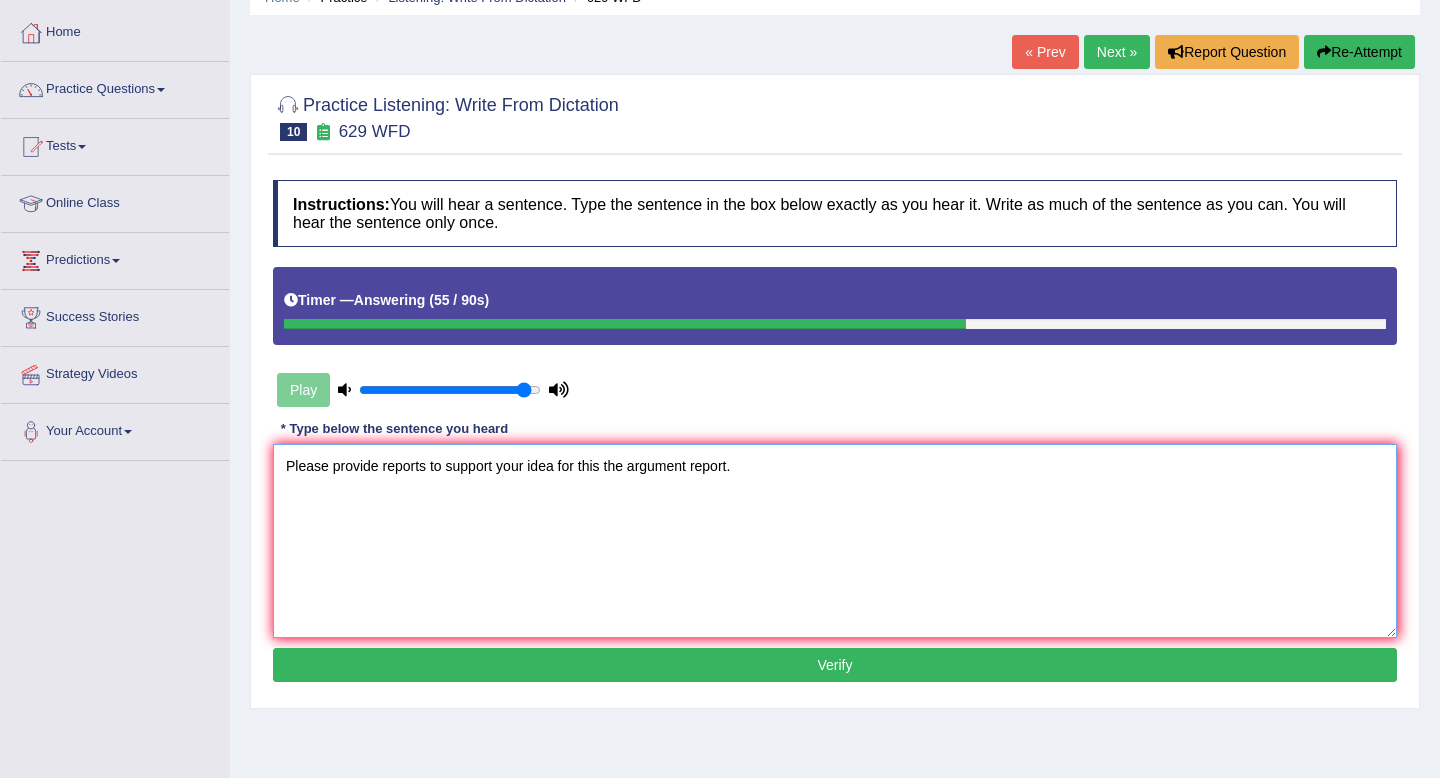 scroll, scrollTop: 112, scrollLeft: 0, axis: vertical 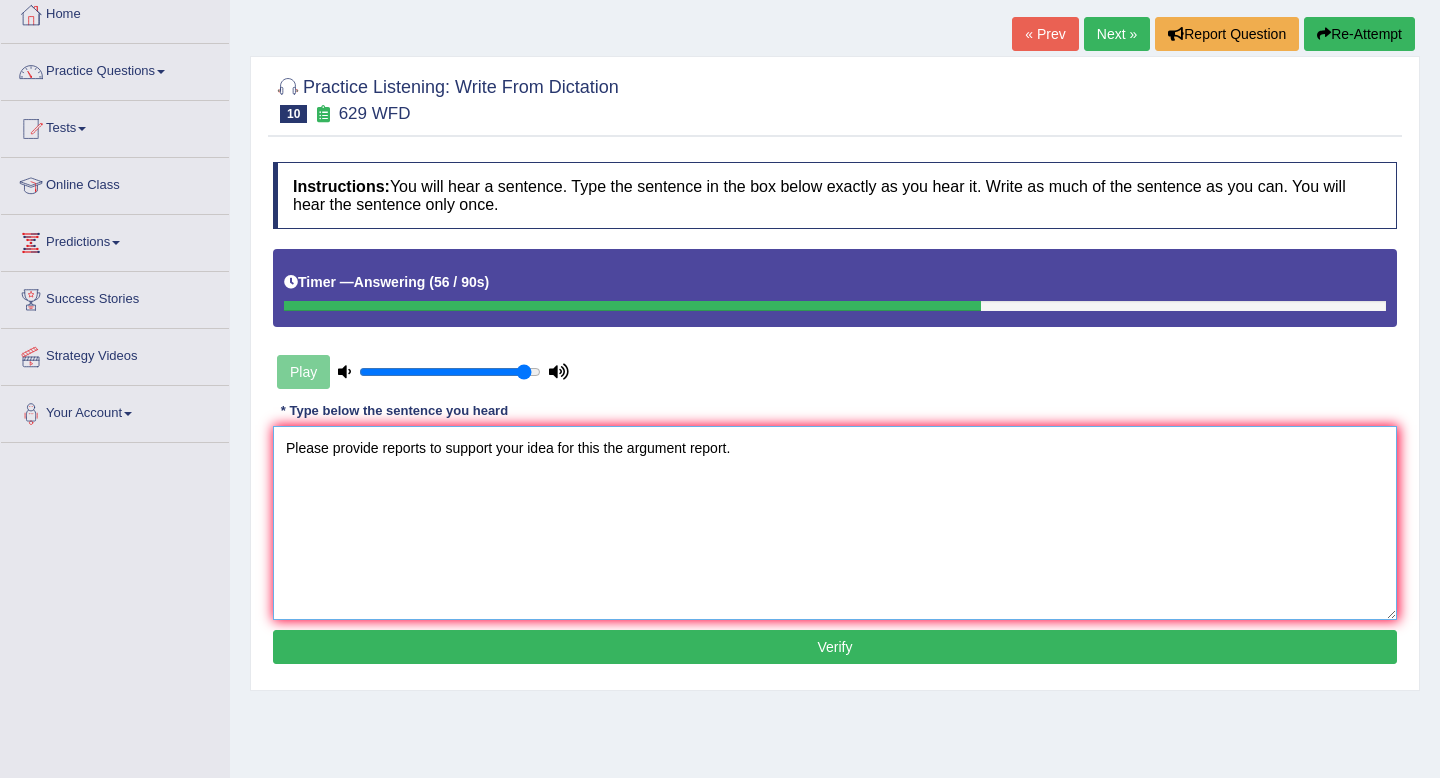 type on "Please provide reports to support your idea for this the argument report." 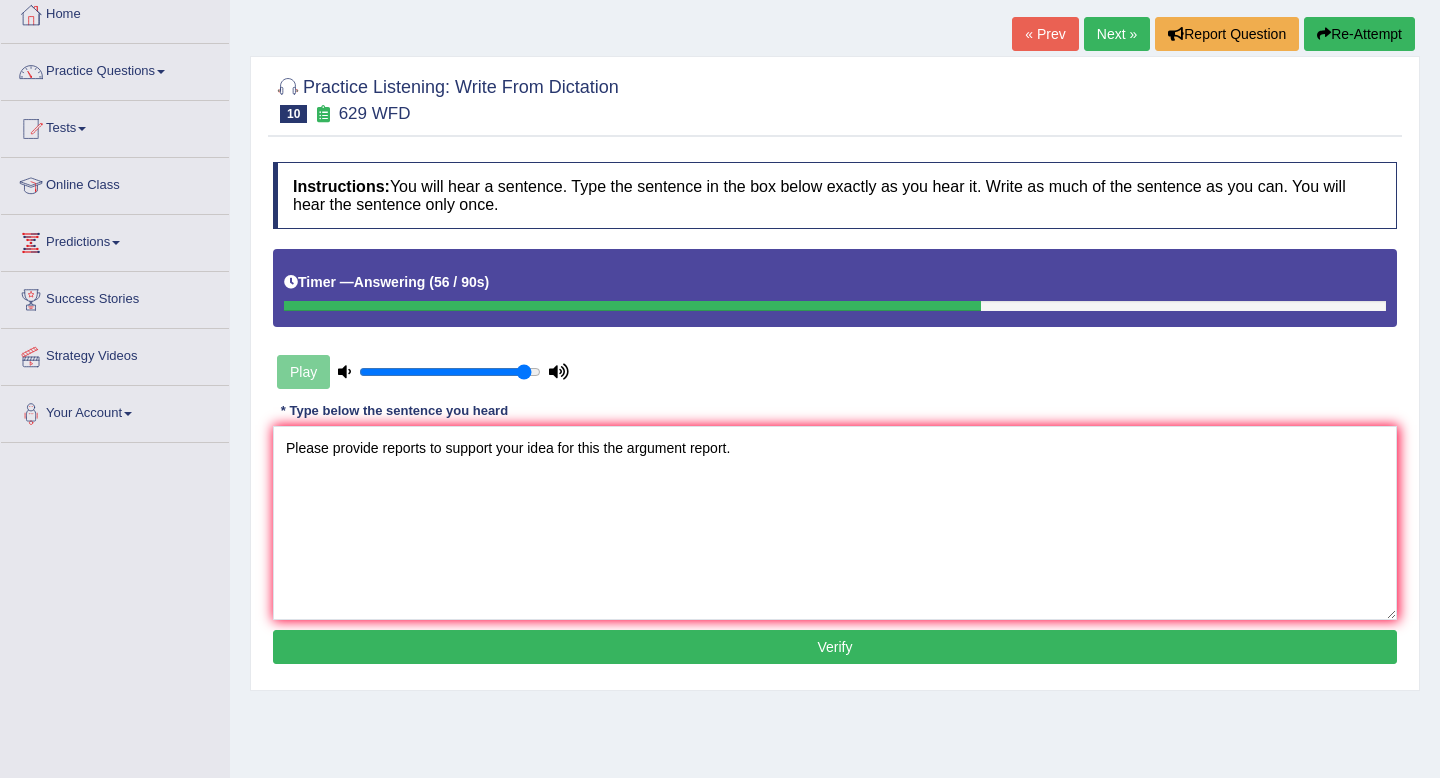 click on "Verify" at bounding box center [835, 647] 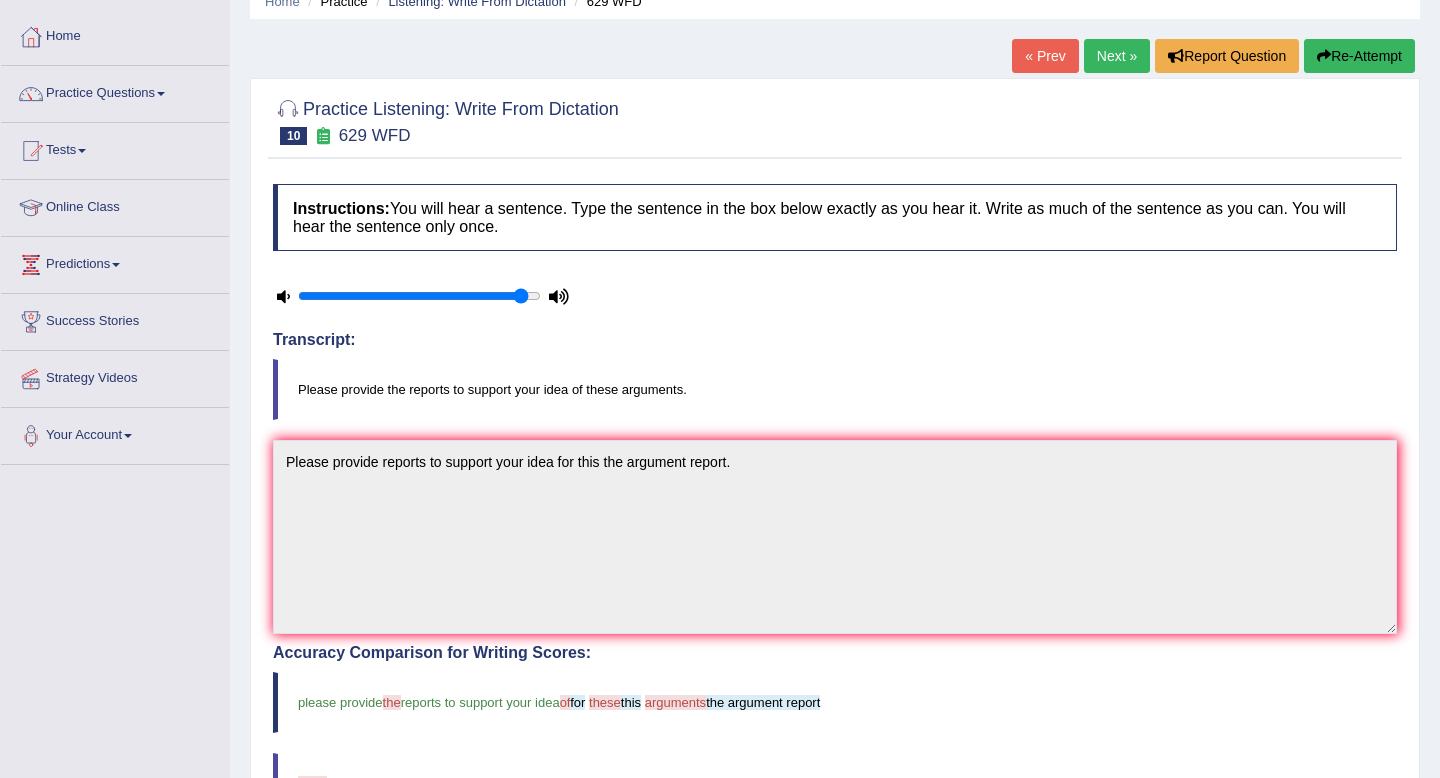 scroll, scrollTop: 0, scrollLeft: 0, axis: both 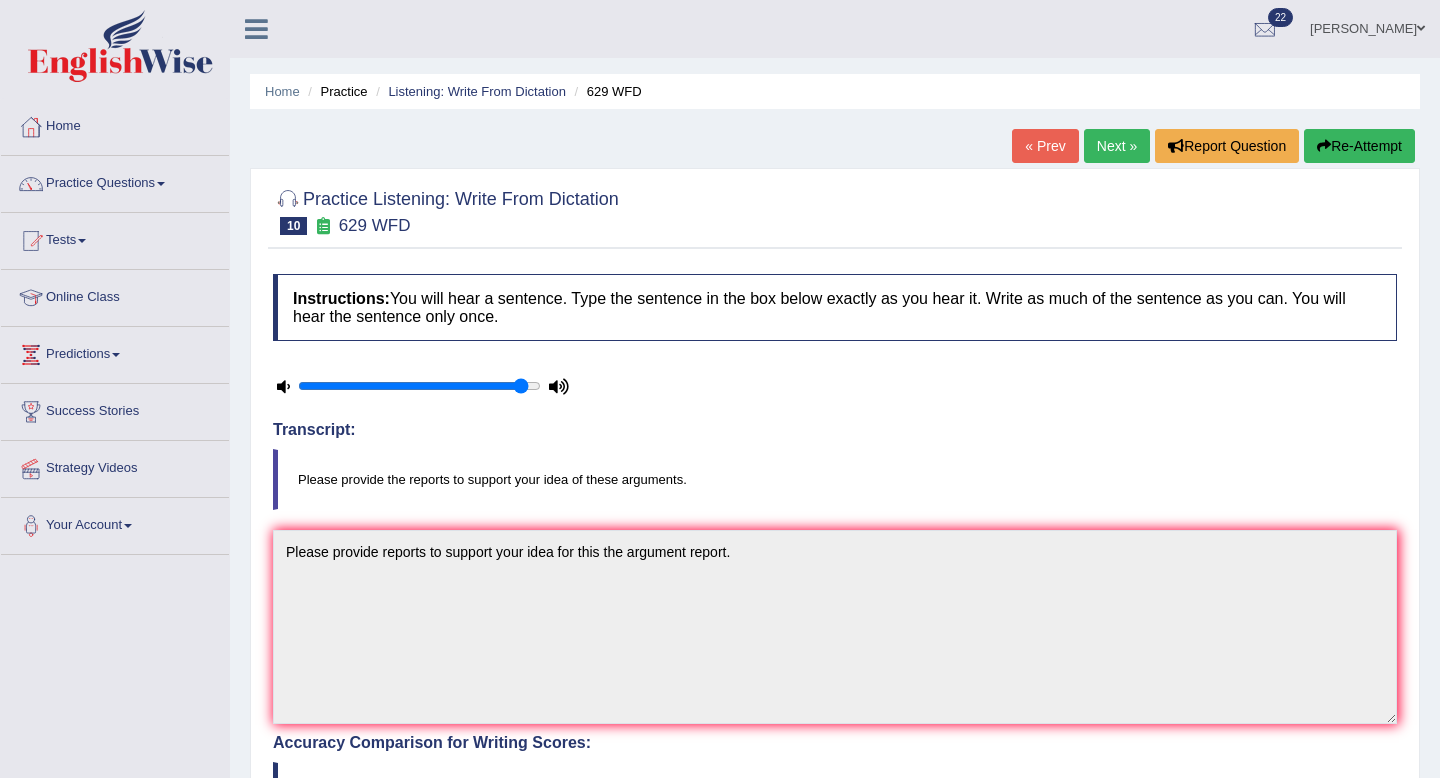 click on "Next »" at bounding box center (1117, 146) 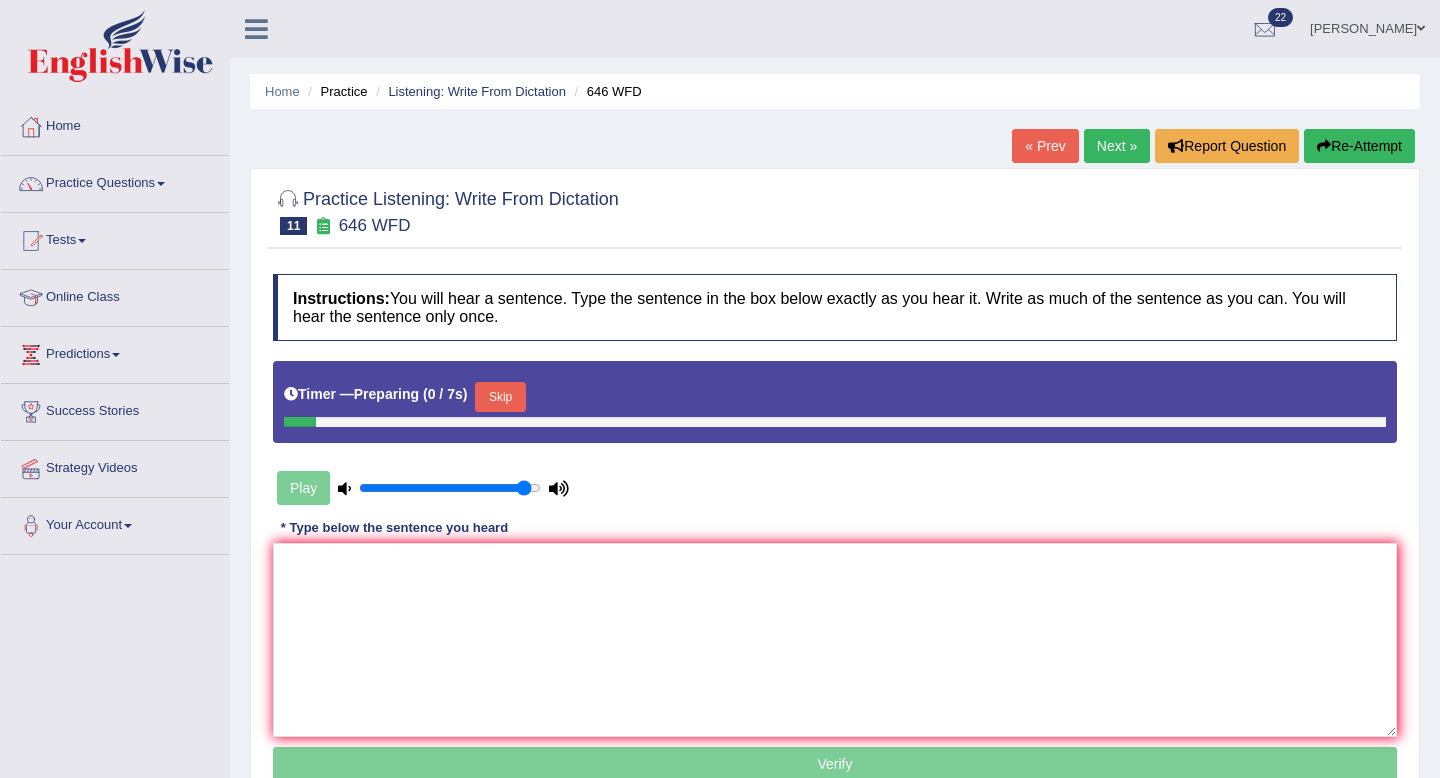 scroll, scrollTop: 0, scrollLeft: 0, axis: both 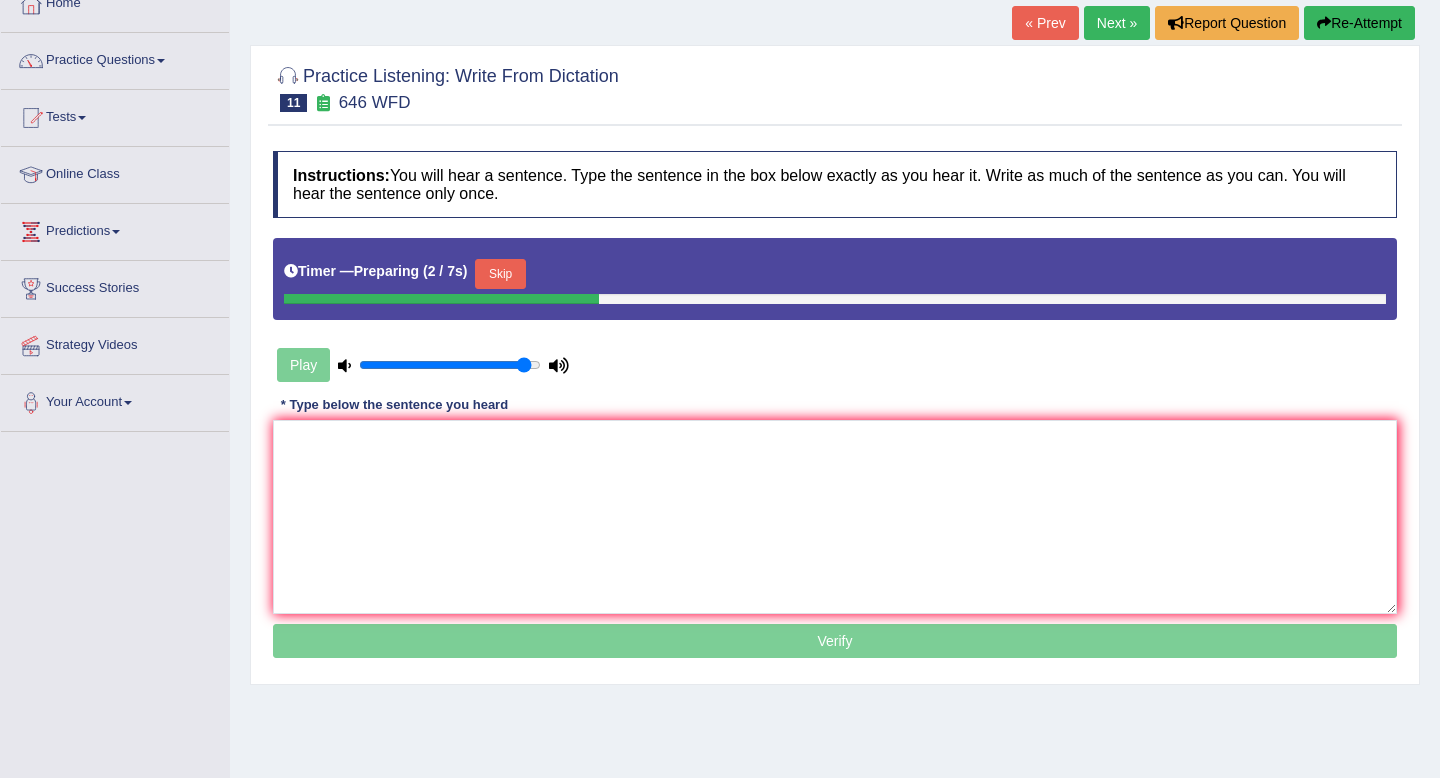 click on "Skip" at bounding box center [500, 274] 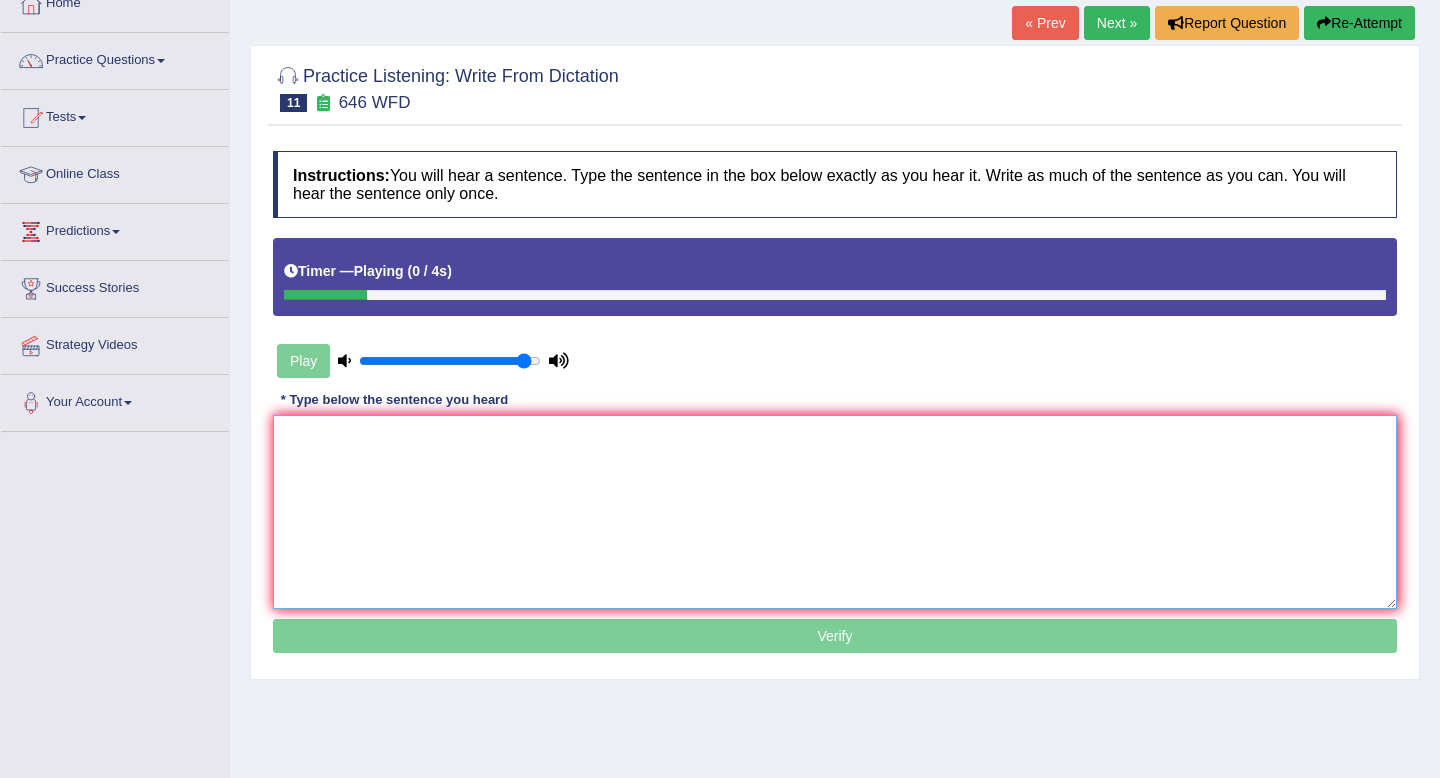 click at bounding box center (835, 512) 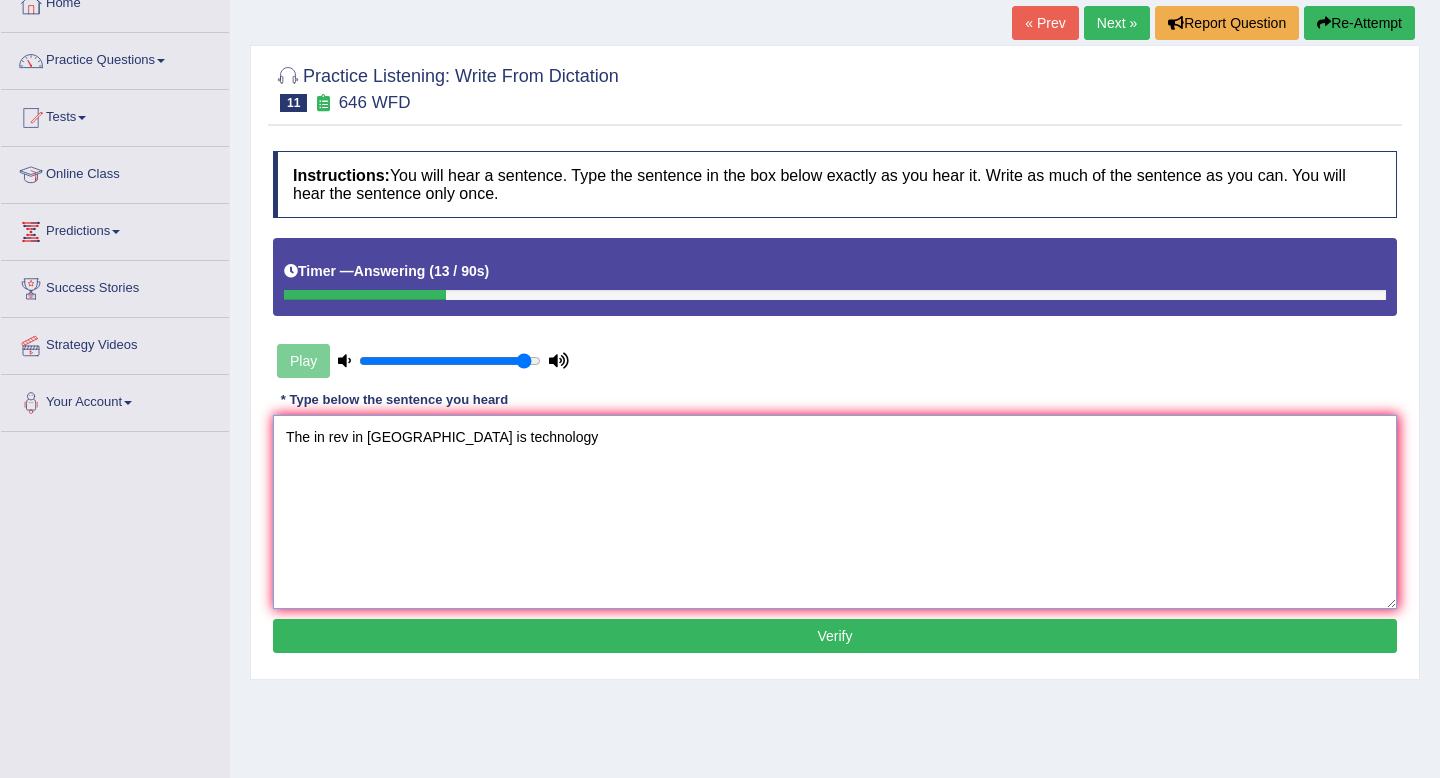 click on "The in rev in europe is technology" at bounding box center [835, 512] 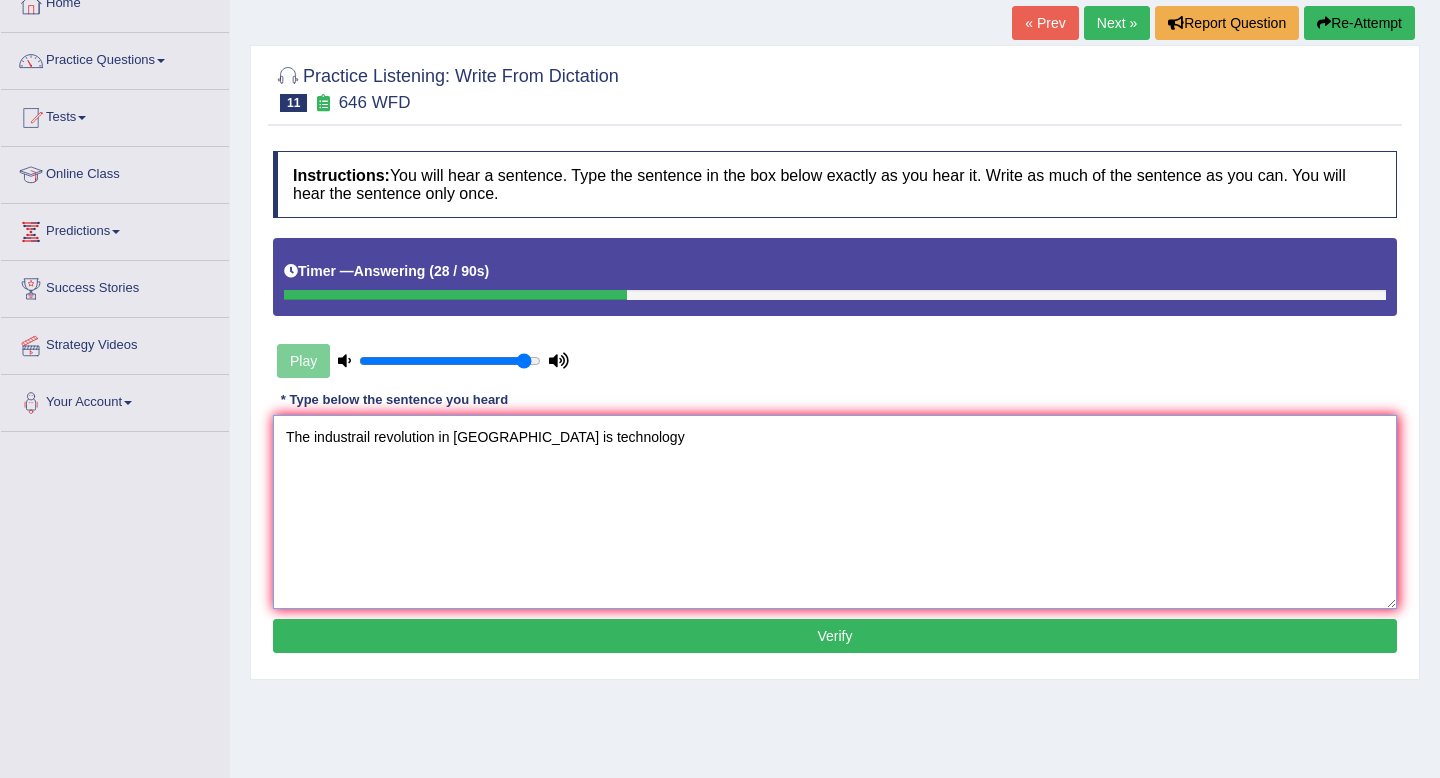 click on "The industrail revolution in europe is technology" at bounding box center [835, 512] 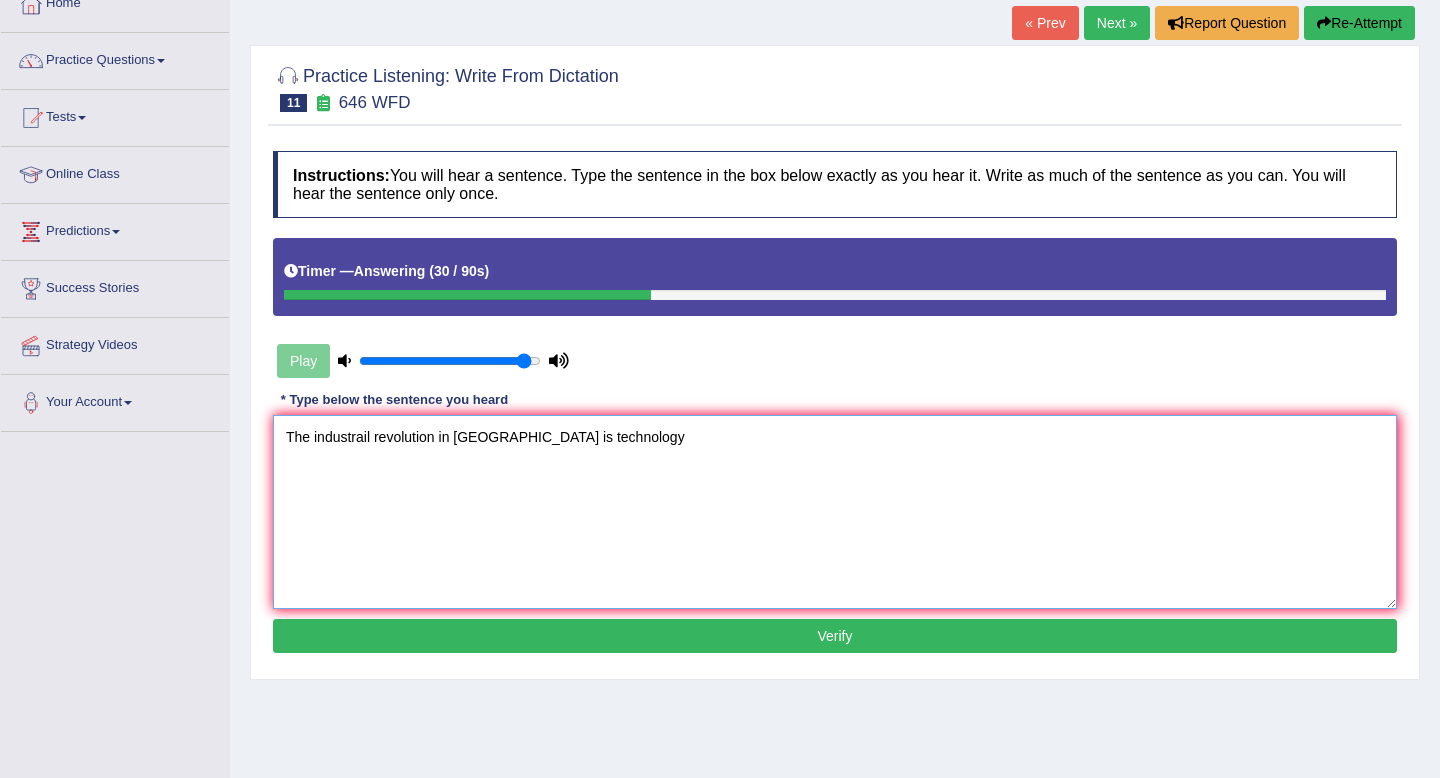 click on "The industrail revolution in europe is technology" at bounding box center [835, 512] 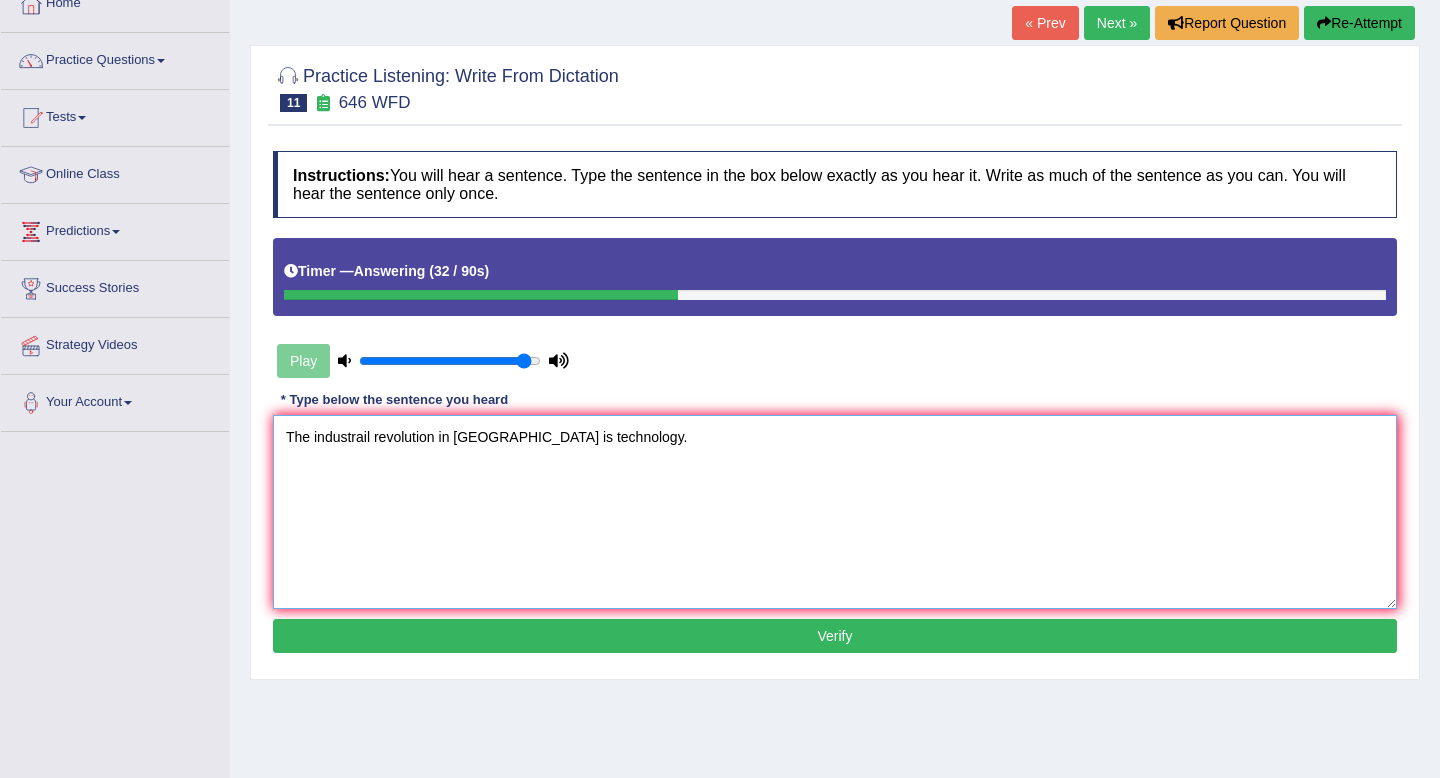 type on "The industrail revolution in europe is technology." 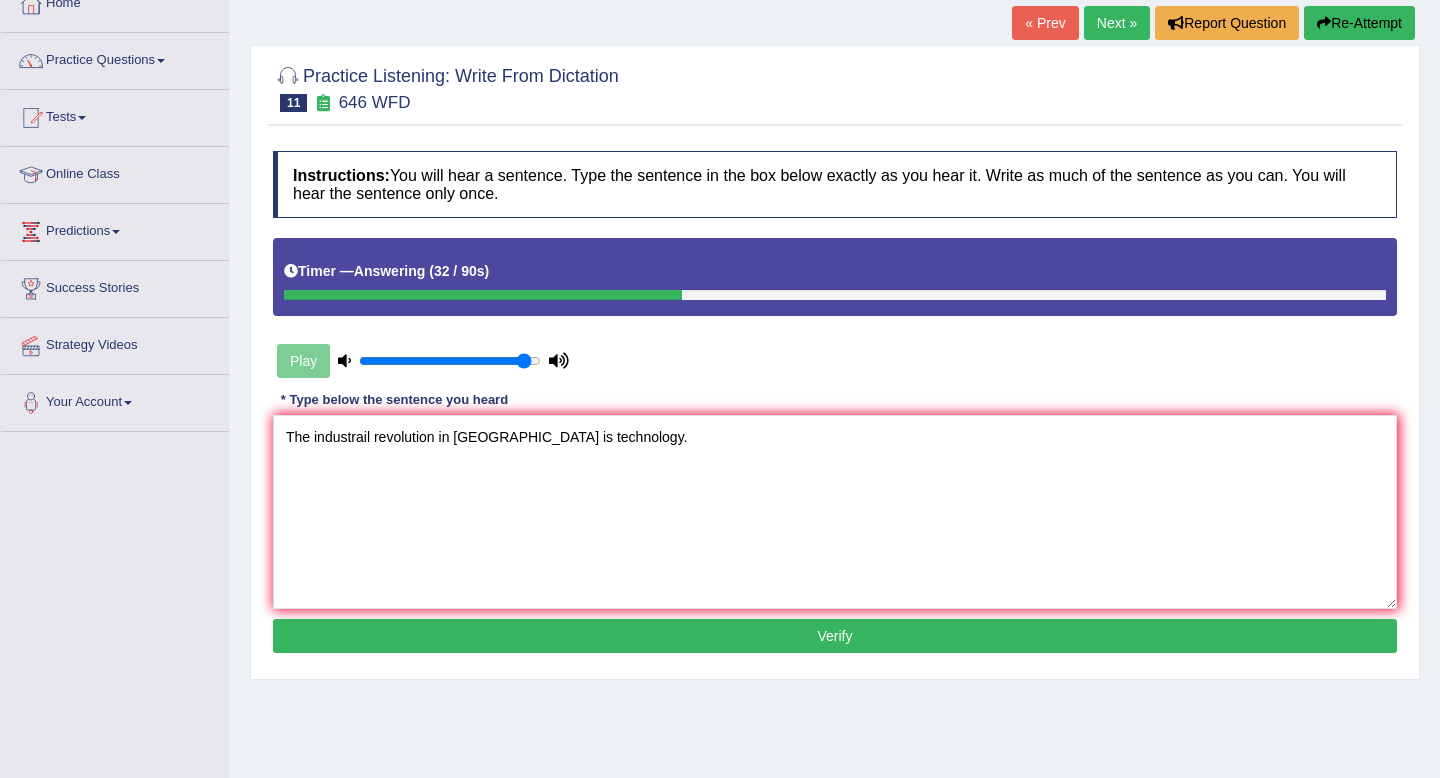 click on "Verify" at bounding box center (835, 636) 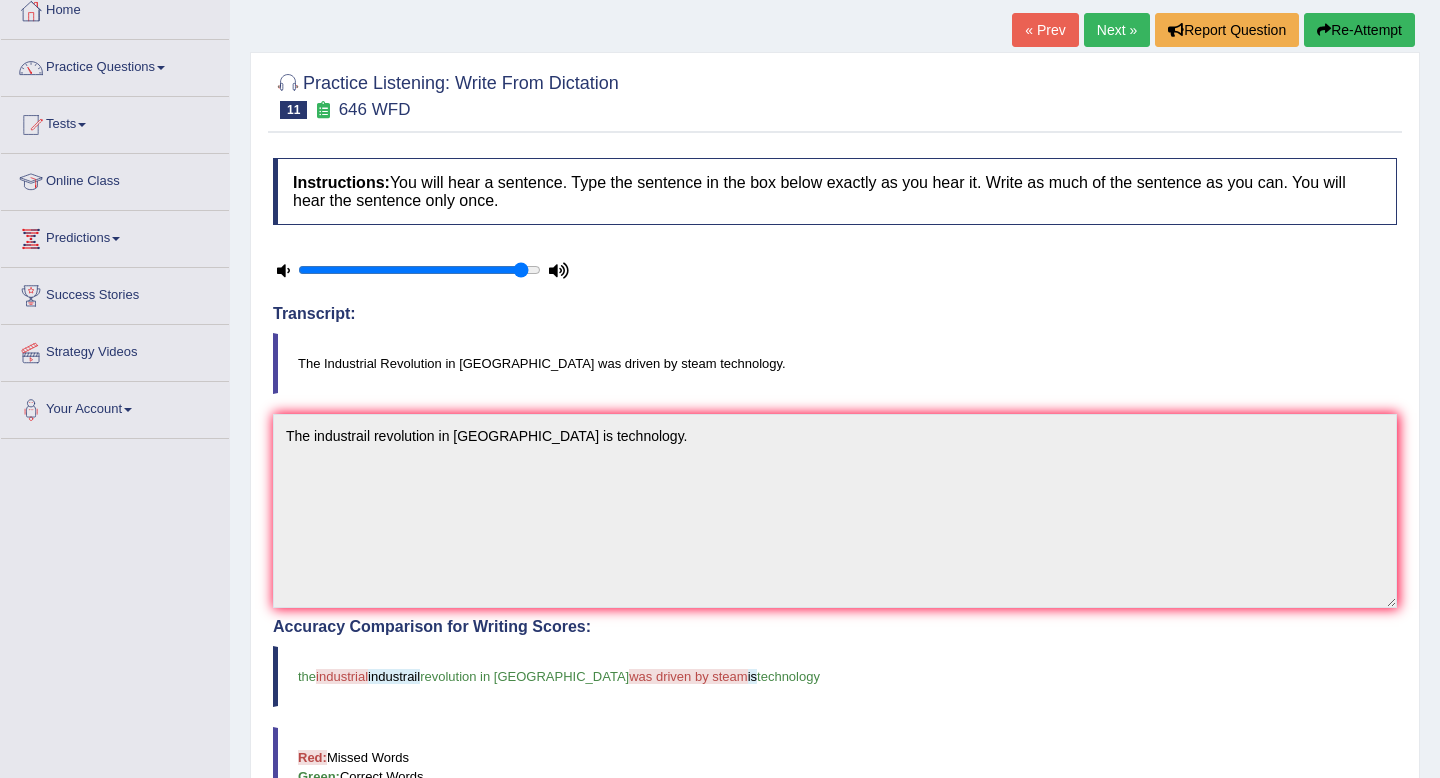 scroll, scrollTop: 0, scrollLeft: 0, axis: both 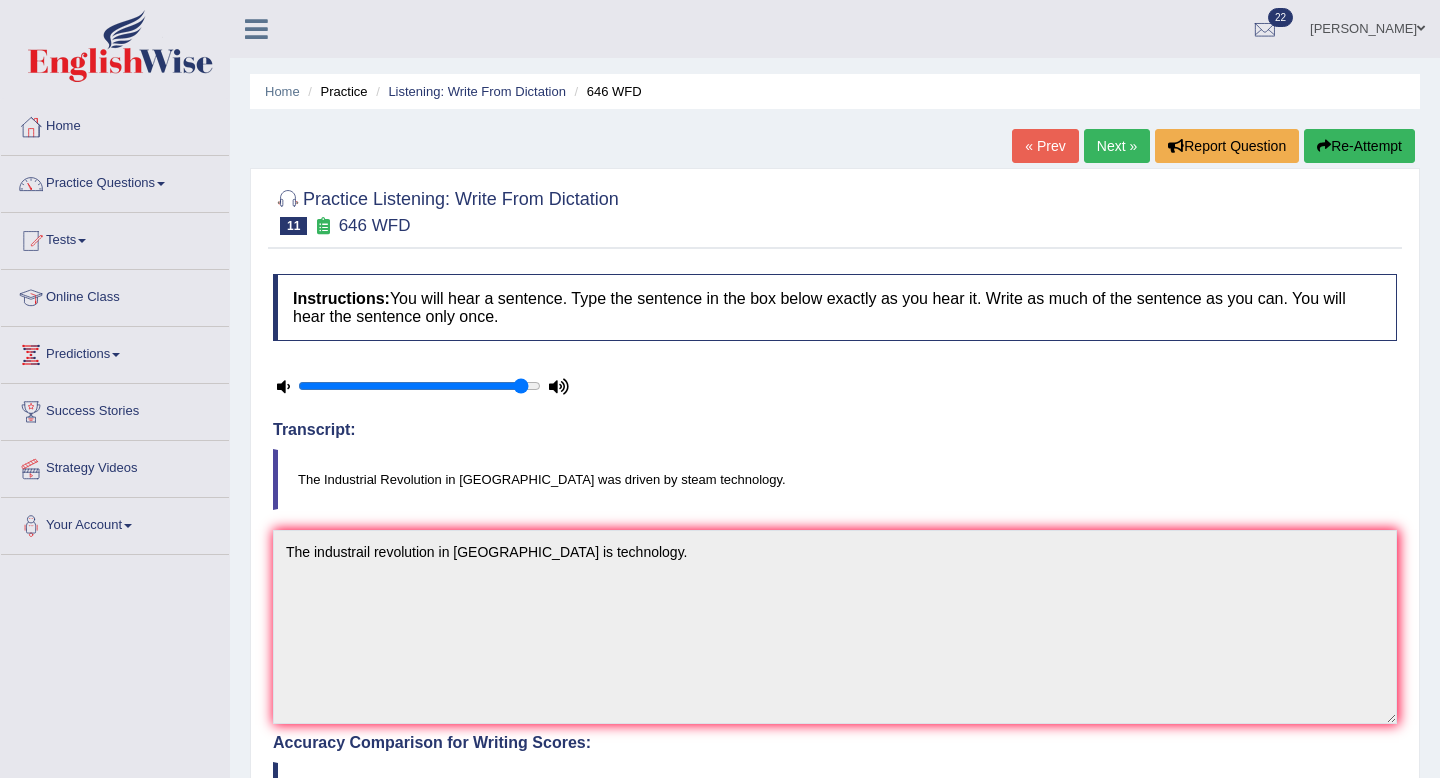 click at bounding box center [419, 386] 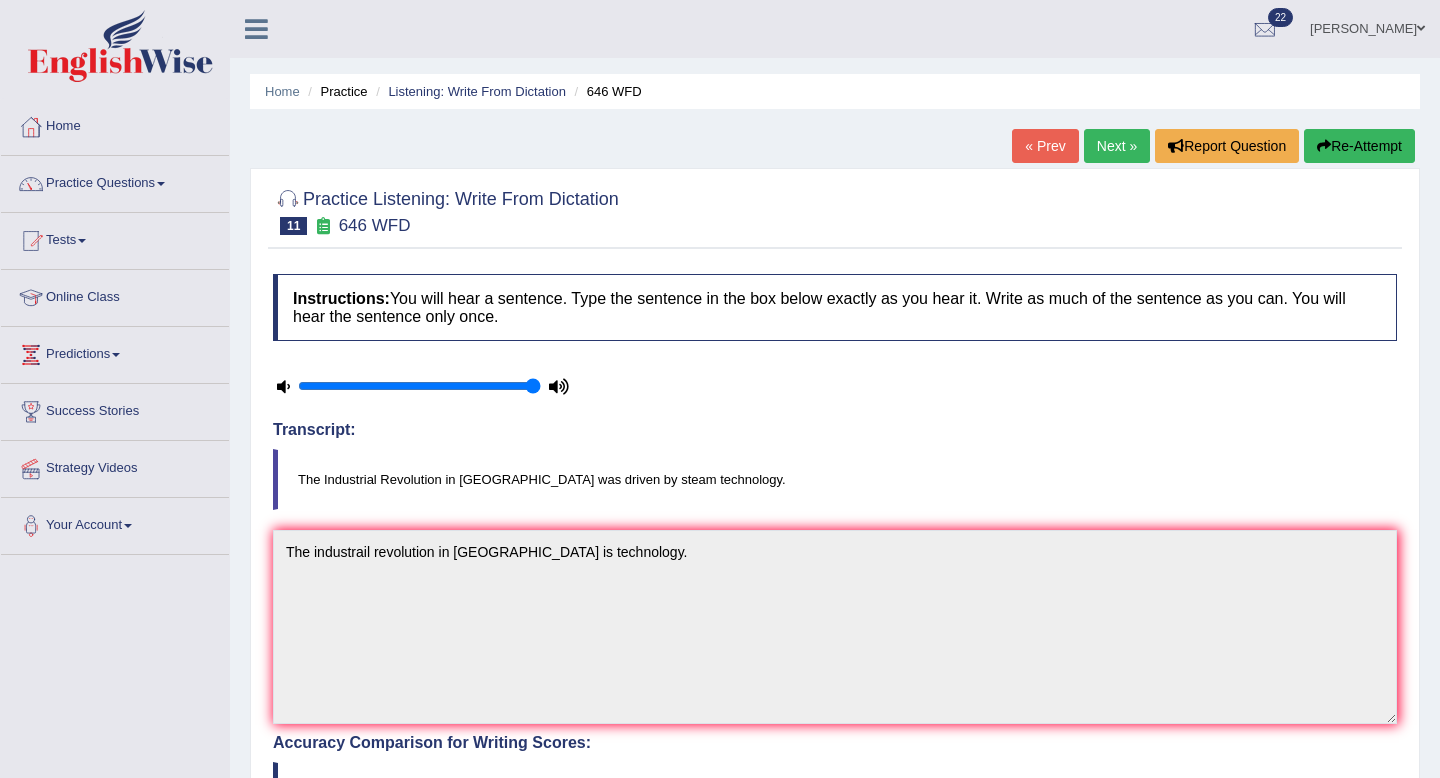 type on "1" 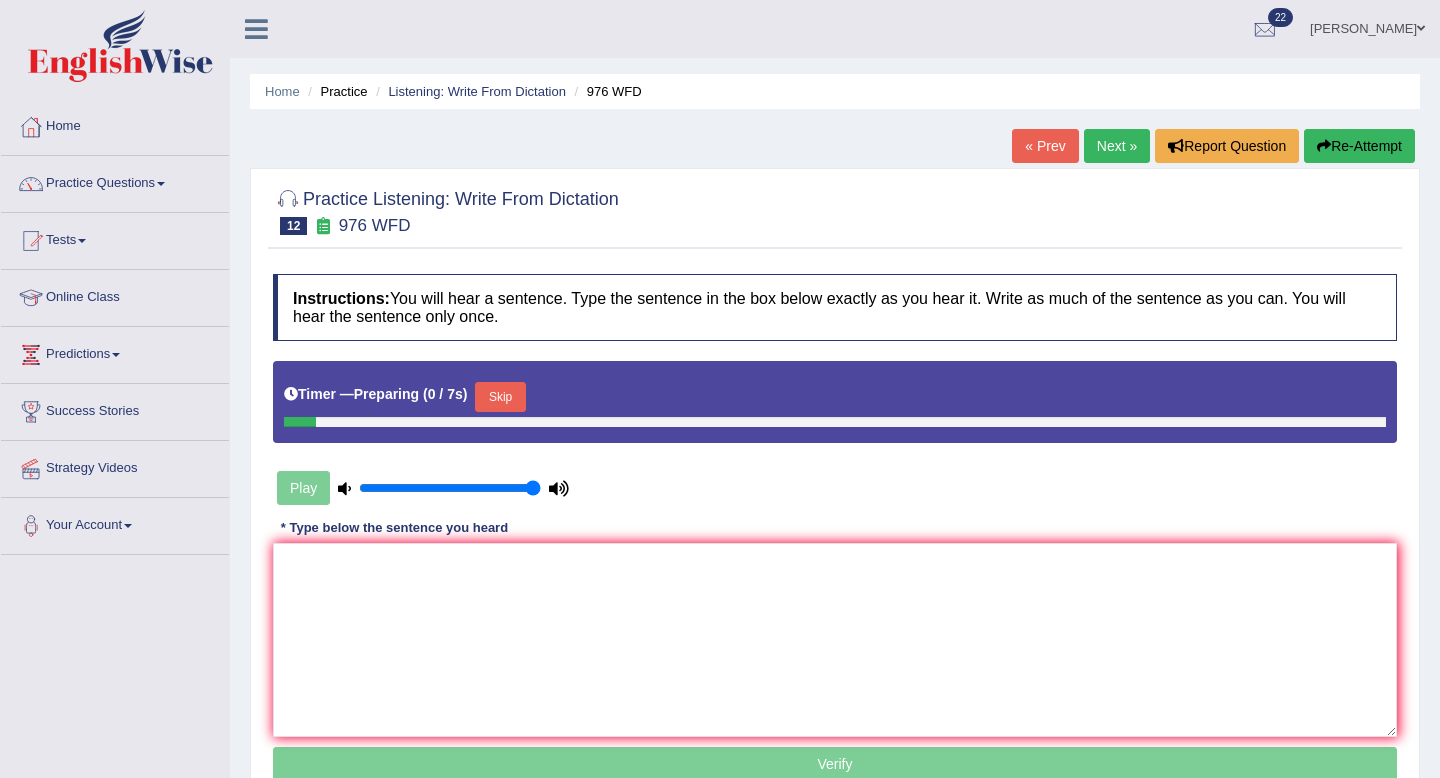 scroll, scrollTop: 0, scrollLeft: 0, axis: both 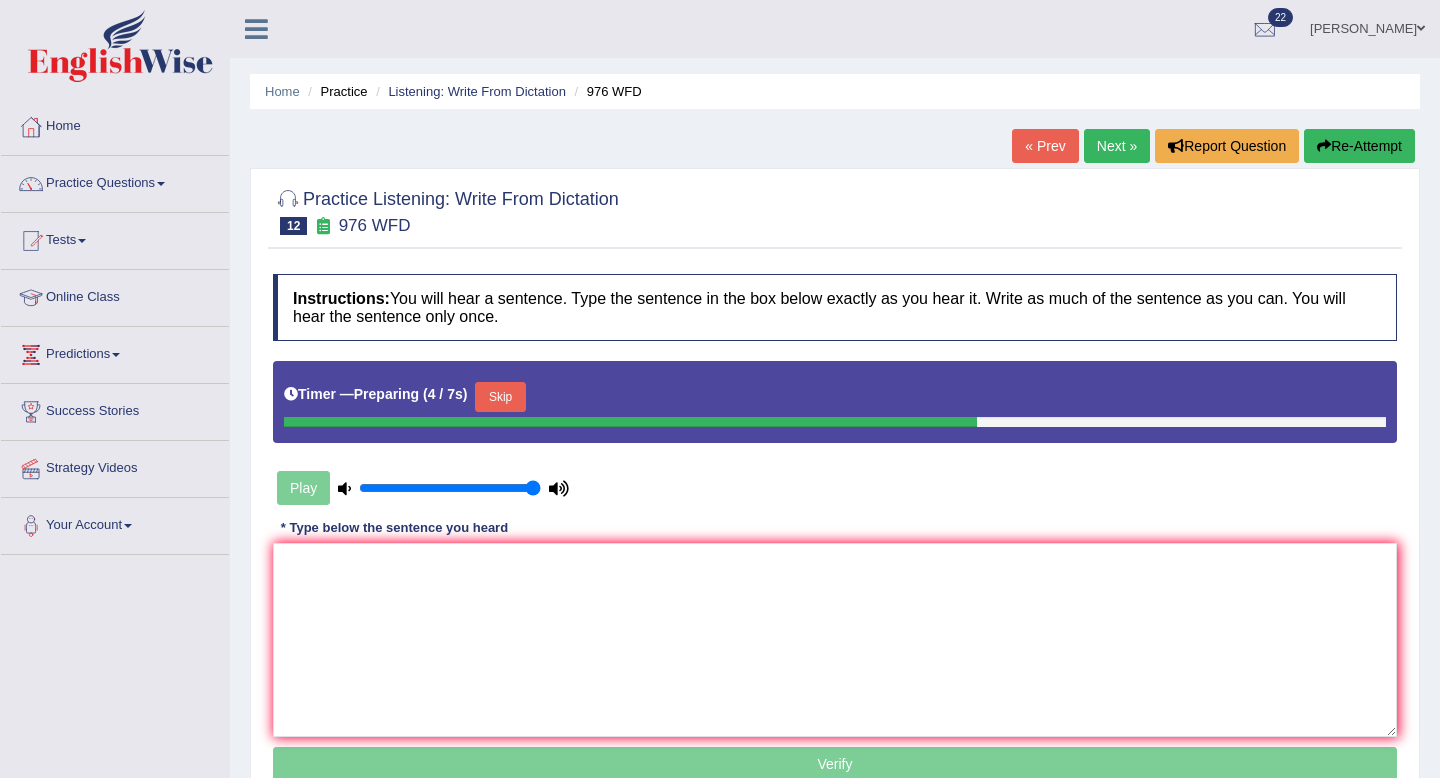 click on "Skip" at bounding box center [500, 399] 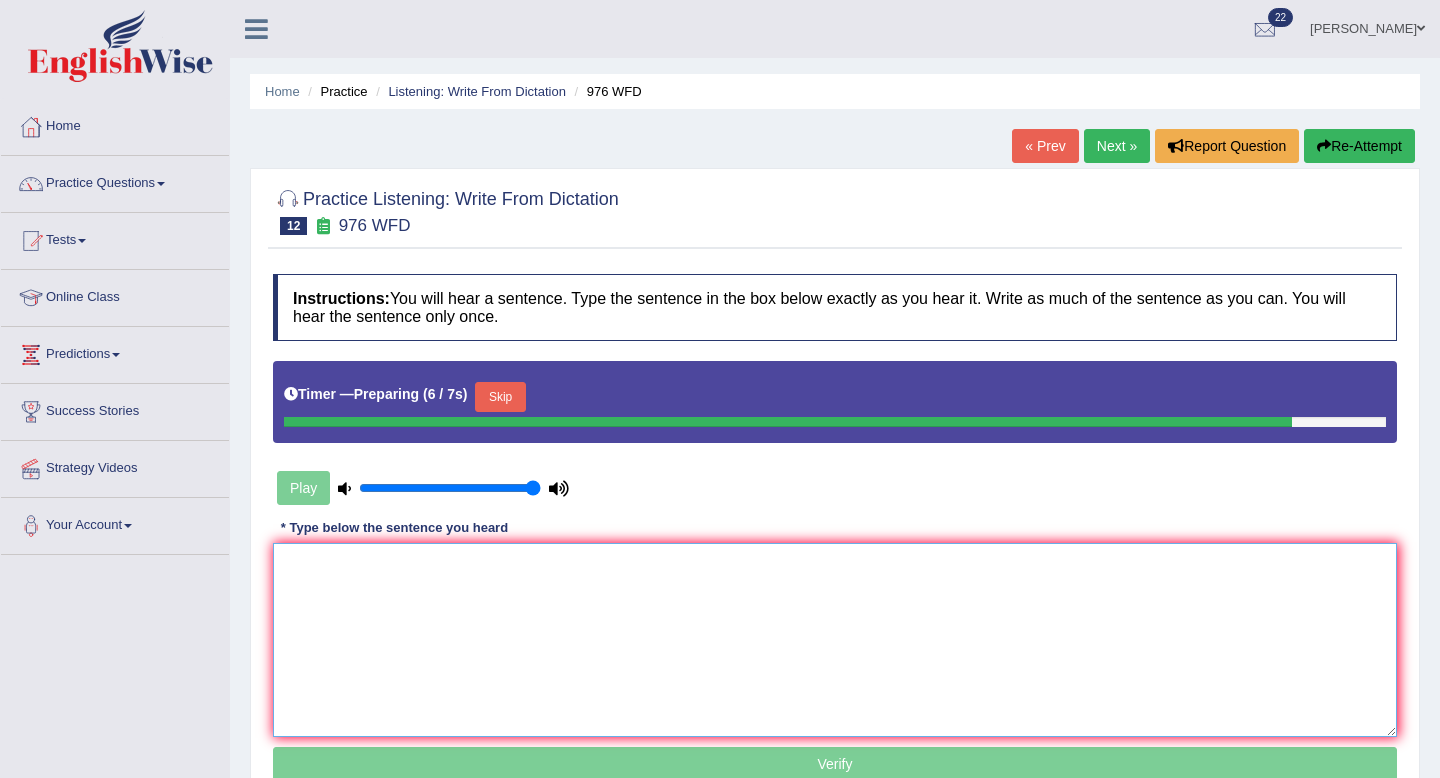 click at bounding box center [835, 640] 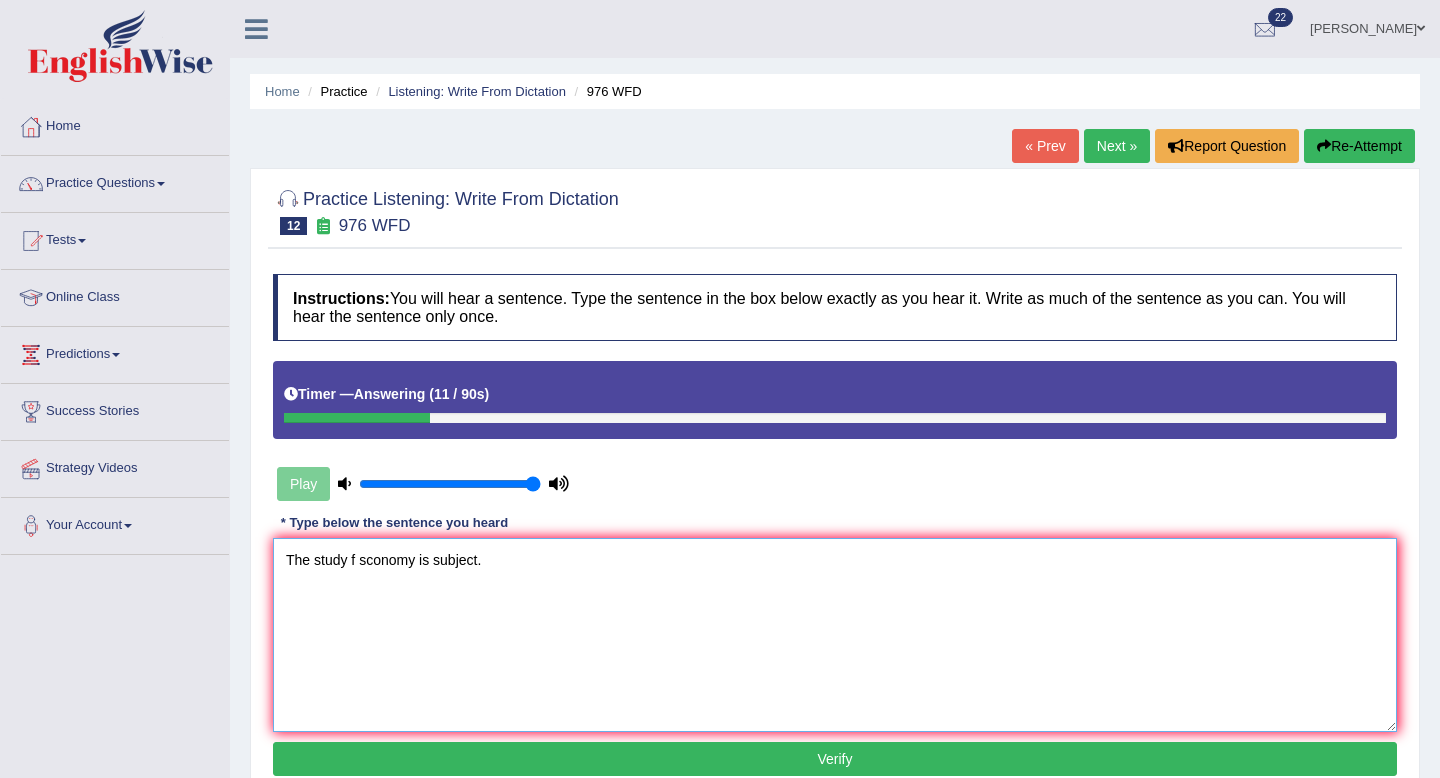 click on "The study f sconomy is subject." at bounding box center (835, 635) 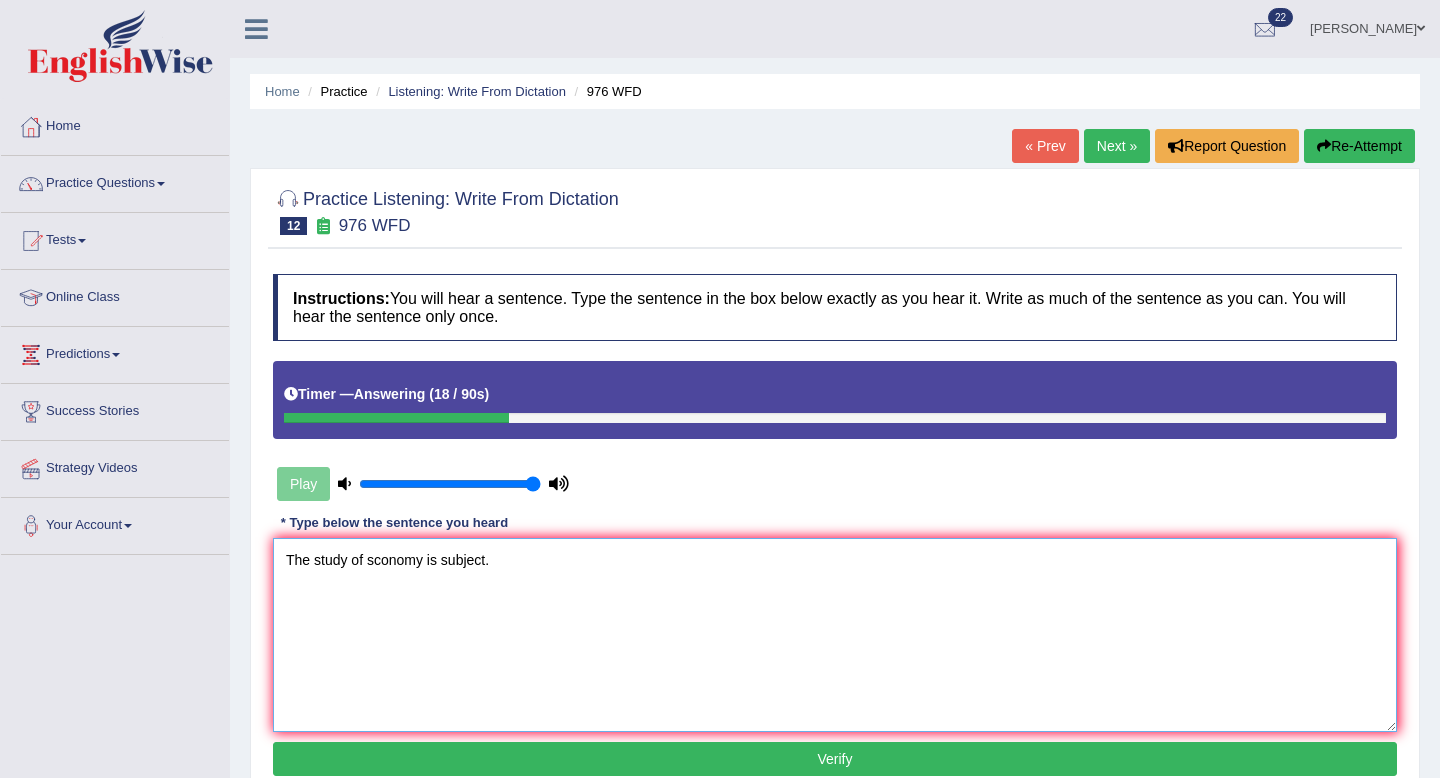 click on "The study of sconomy is subject." at bounding box center (835, 635) 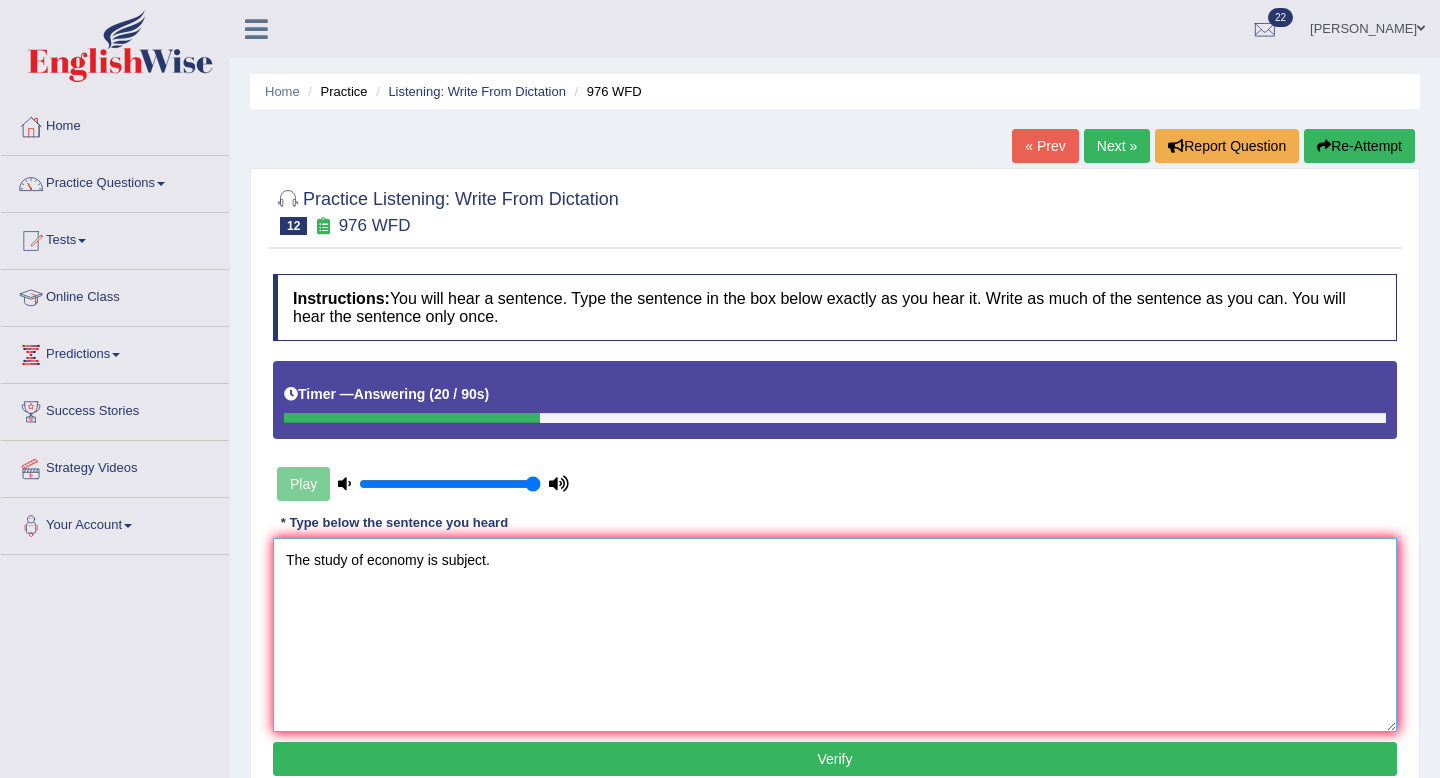 click on "The study of economy is subject." at bounding box center [835, 635] 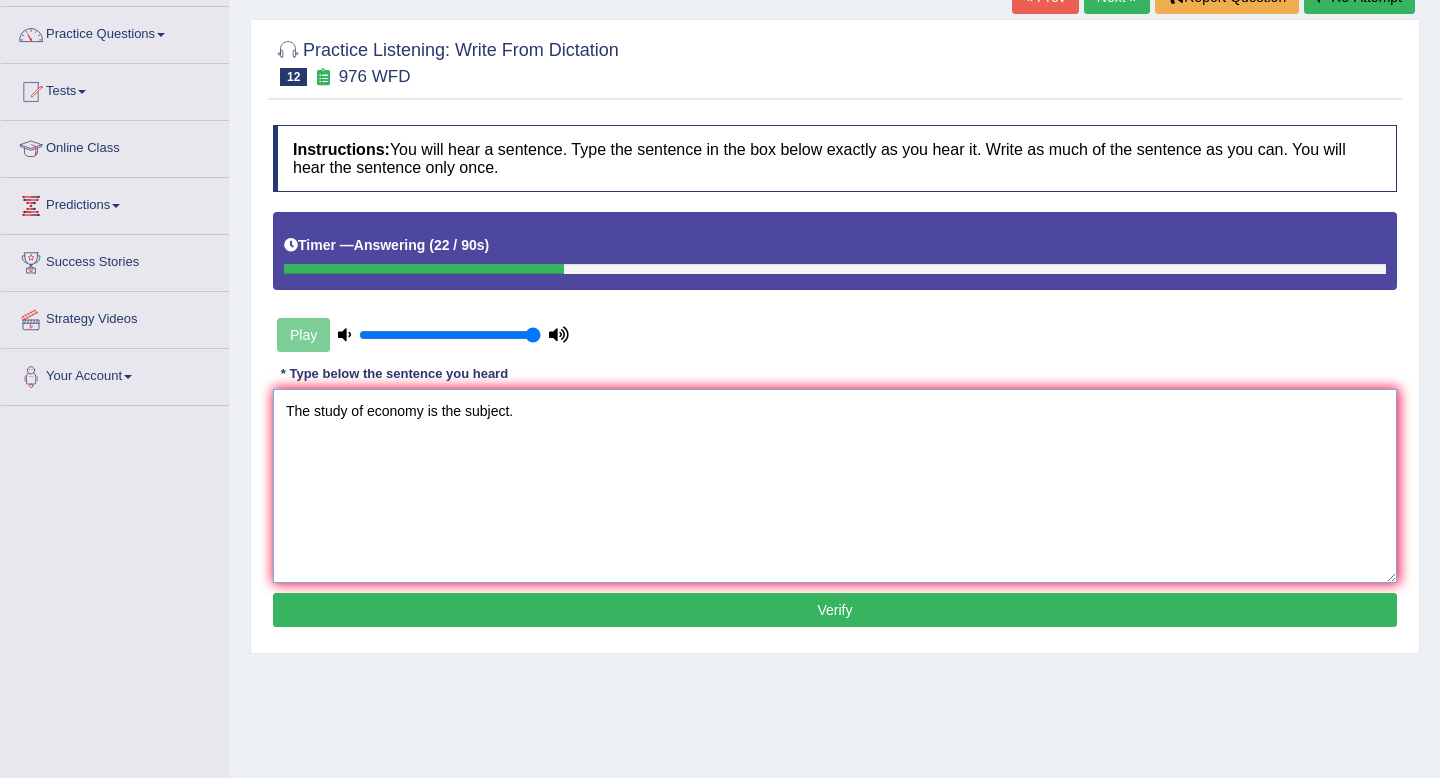 scroll, scrollTop: 231, scrollLeft: 0, axis: vertical 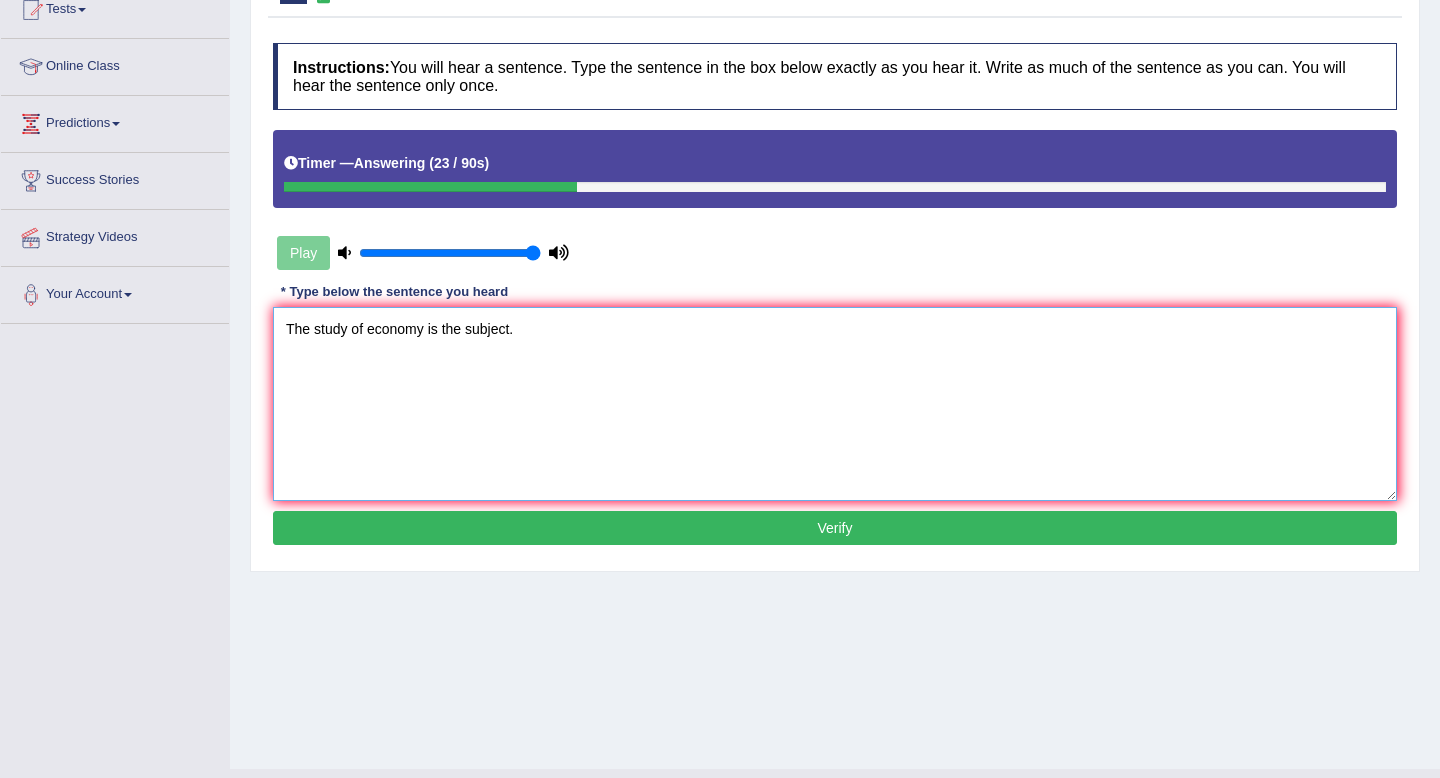 type on "The study of economy is the subject." 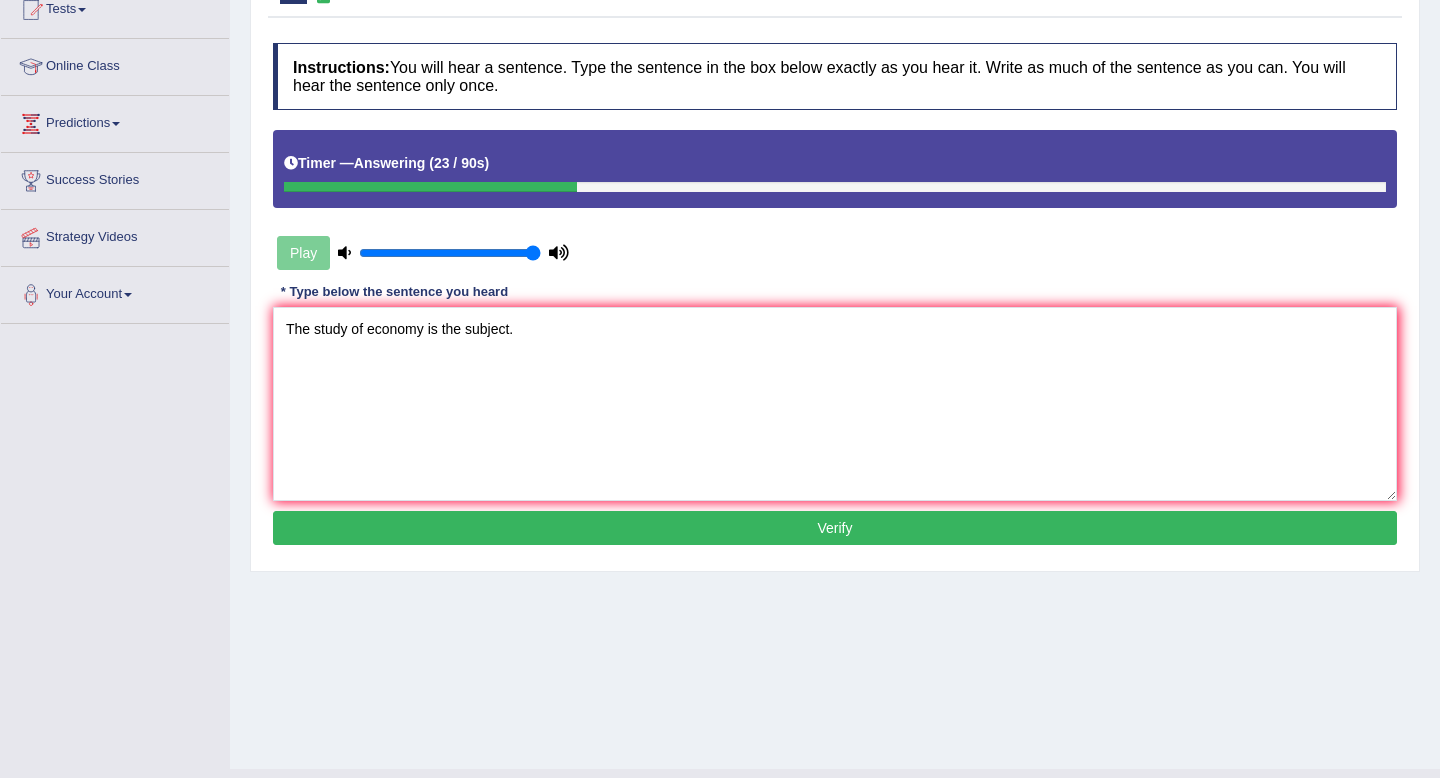 click on "Verify" at bounding box center (835, 528) 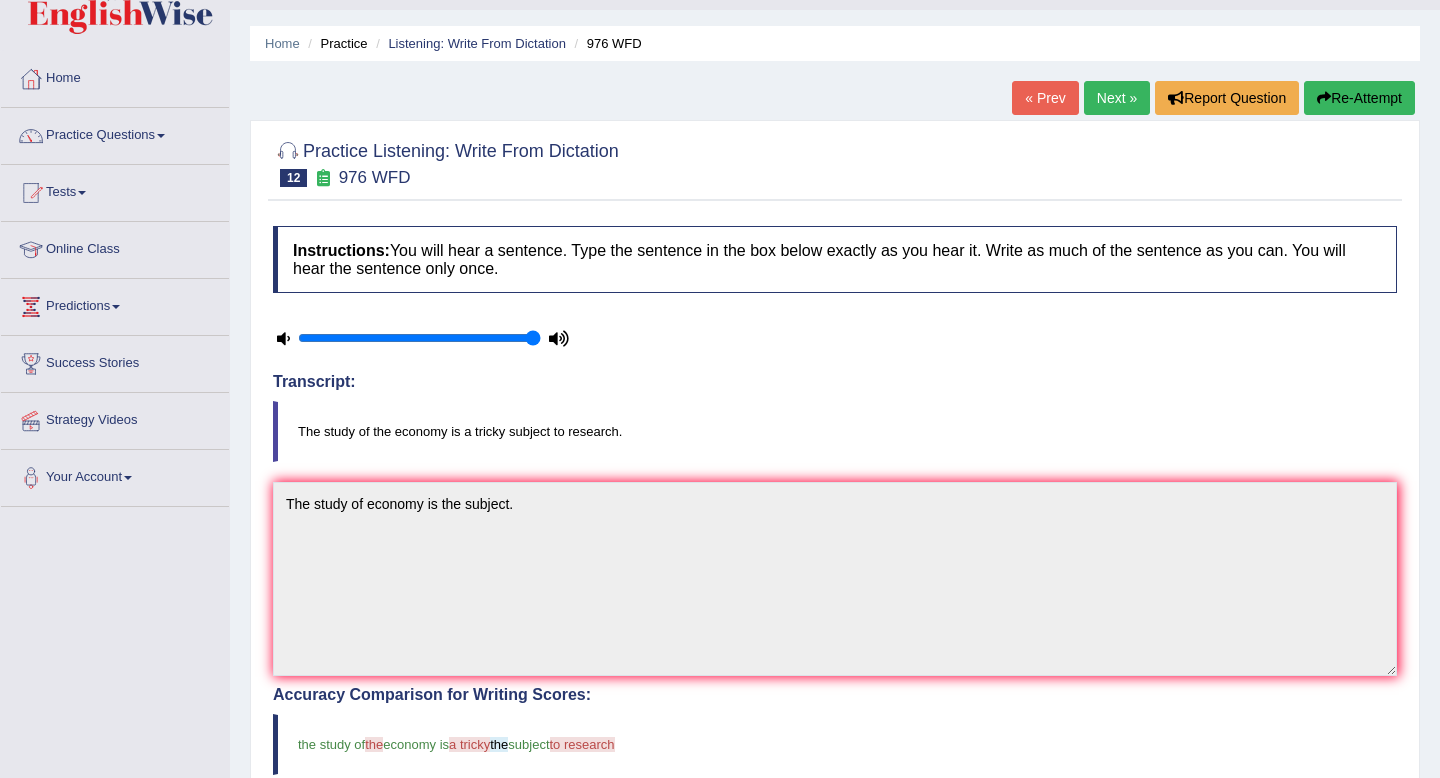 scroll, scrollTop: 0, scrollLeft: 0, axis: both 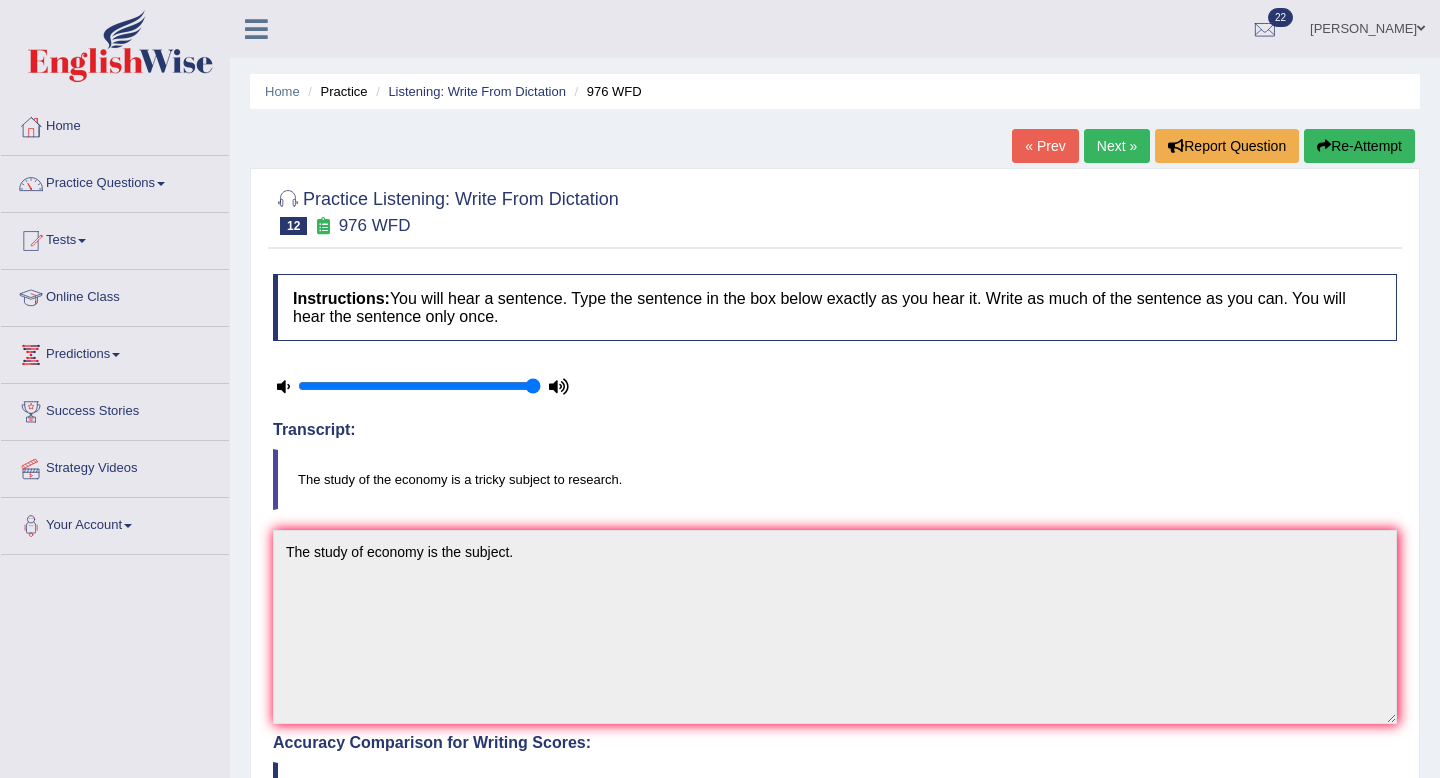 click on "Next »" at bounding box center [1117, 146] 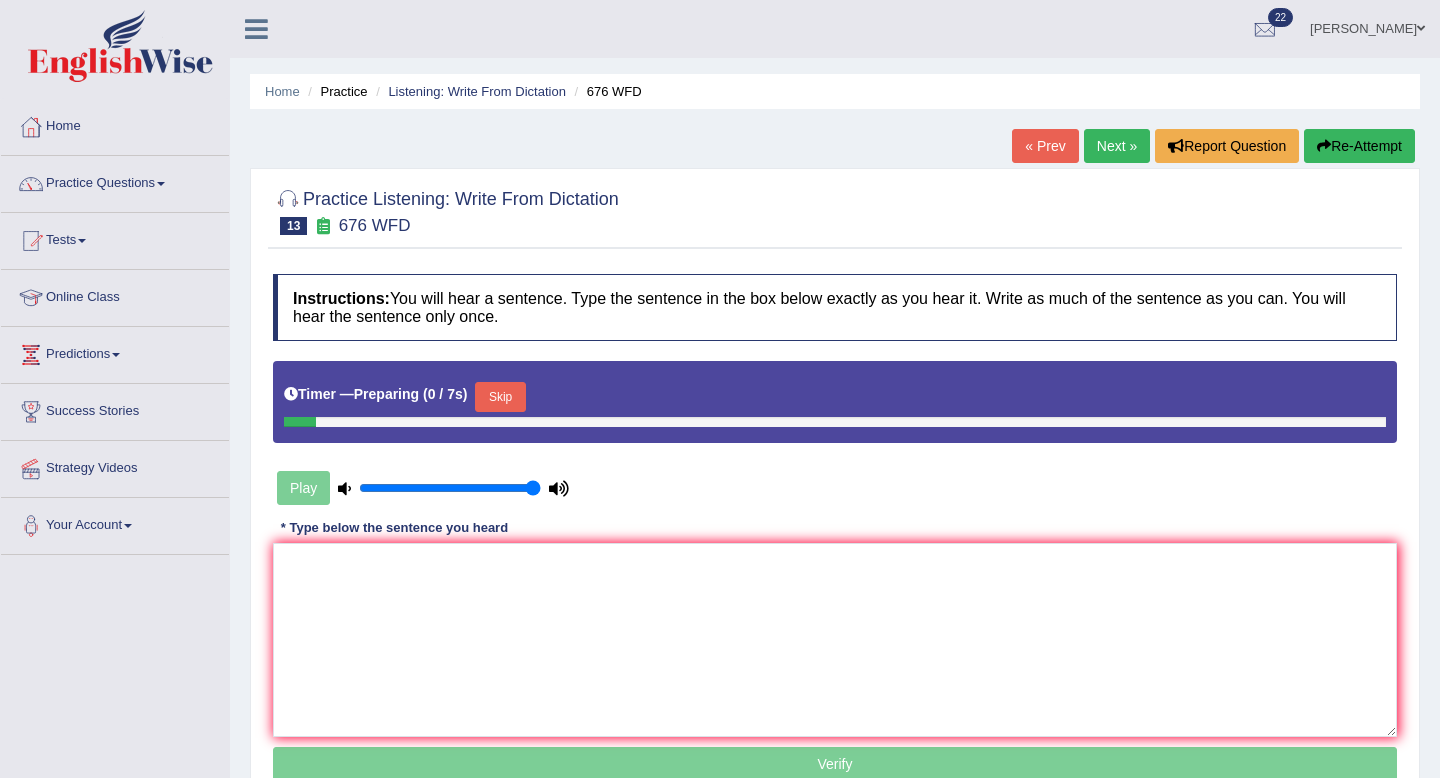scroll, scrollTop: 0, scrollLeft: 0, axis: both 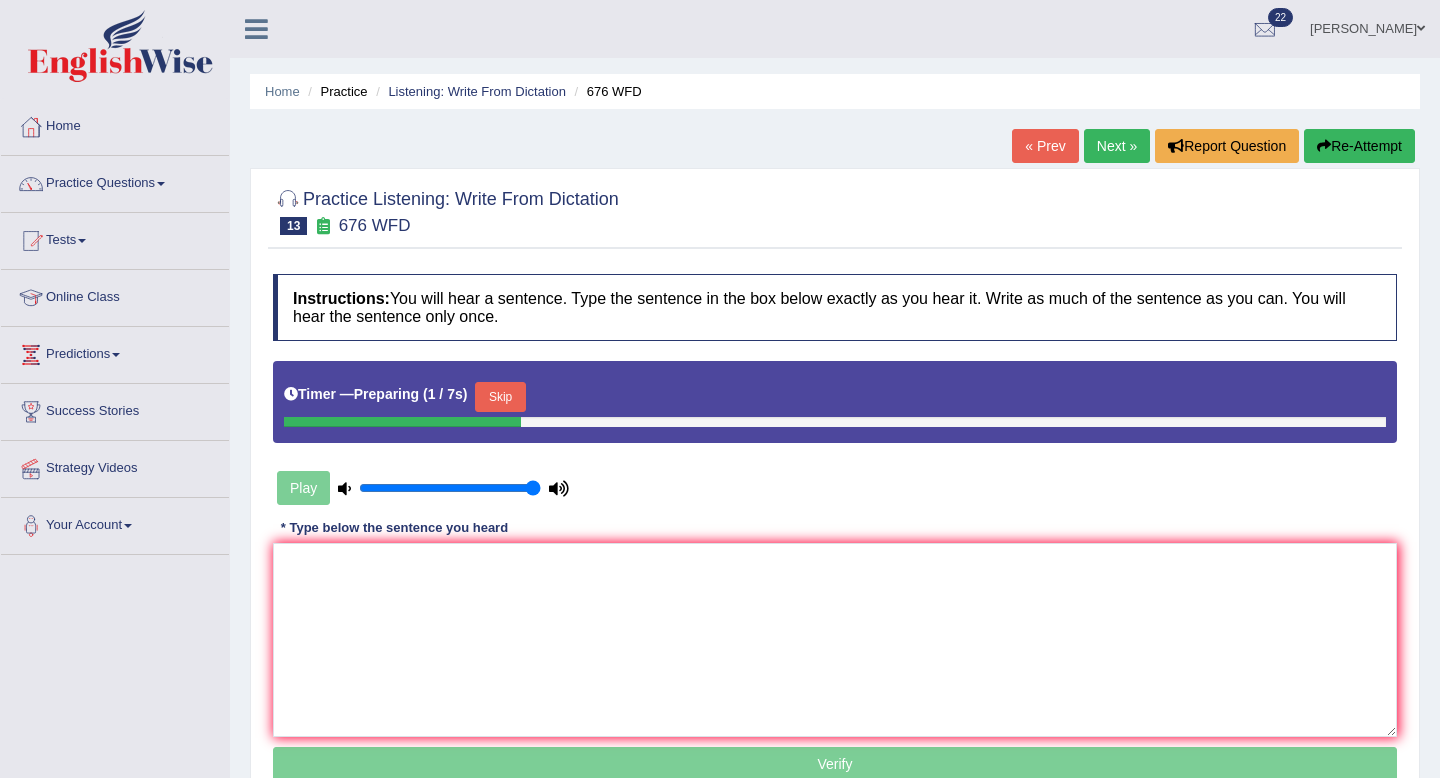 click on "Skip" at bounding box center (500, 397) 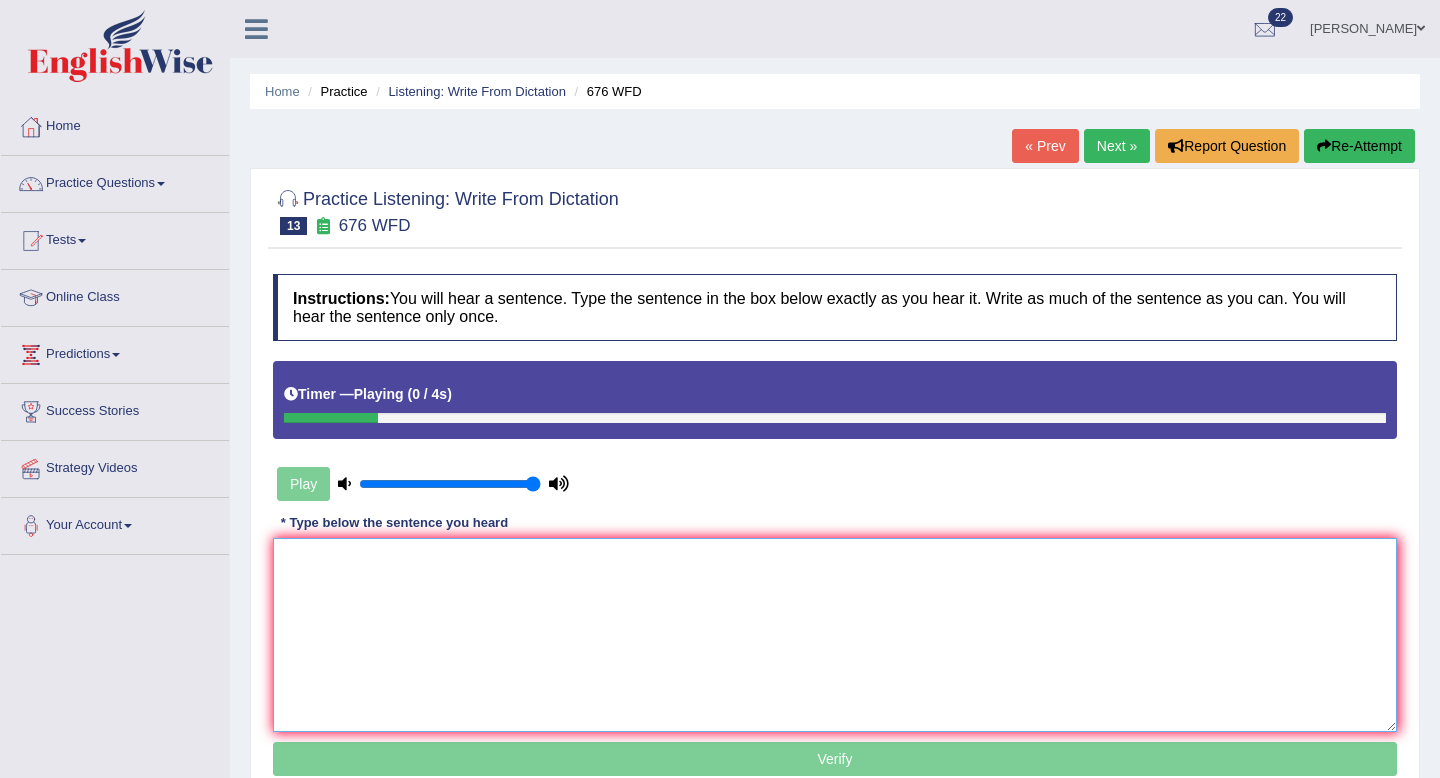 click at bounding box center (835, 635) 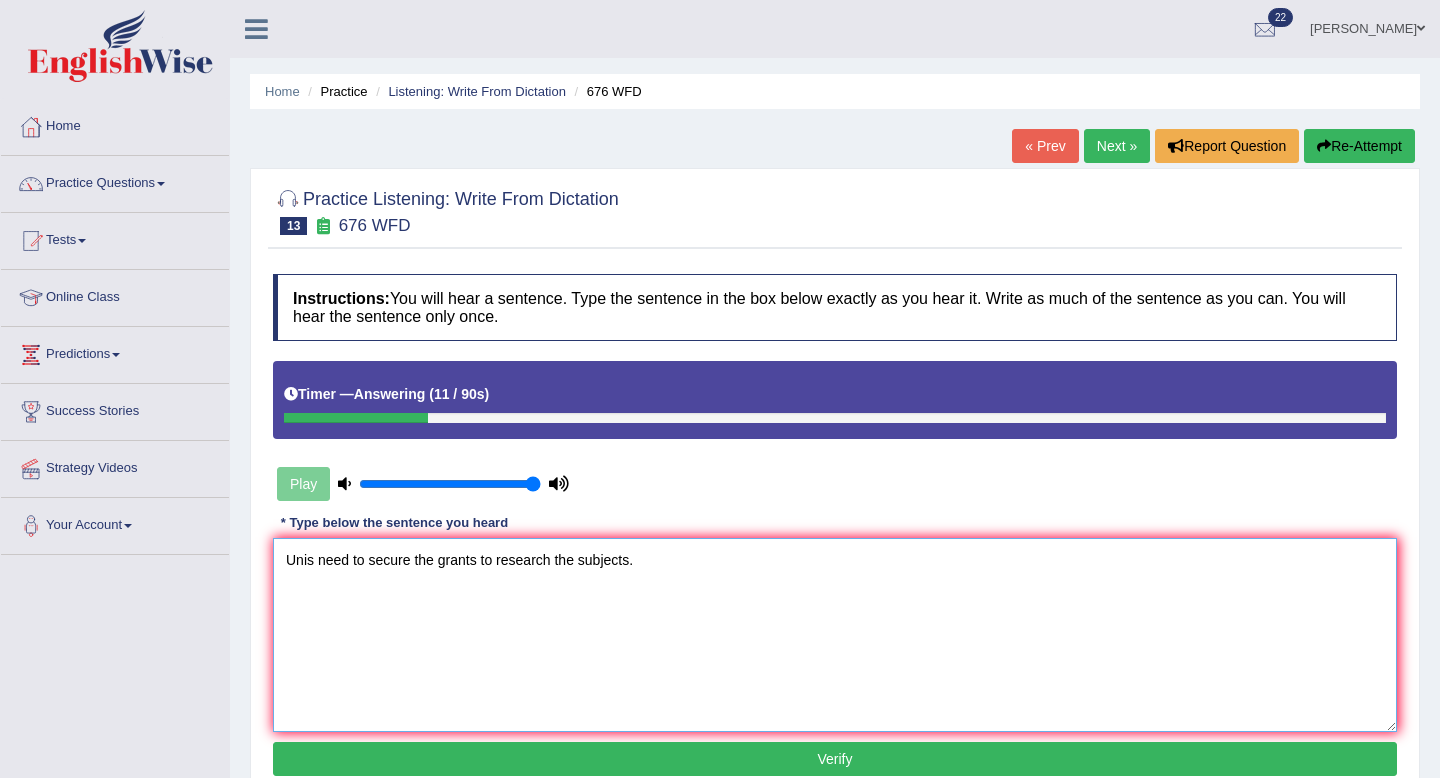 scroll, scrollTop: 16, scrollLeft: 0, axis: vertical 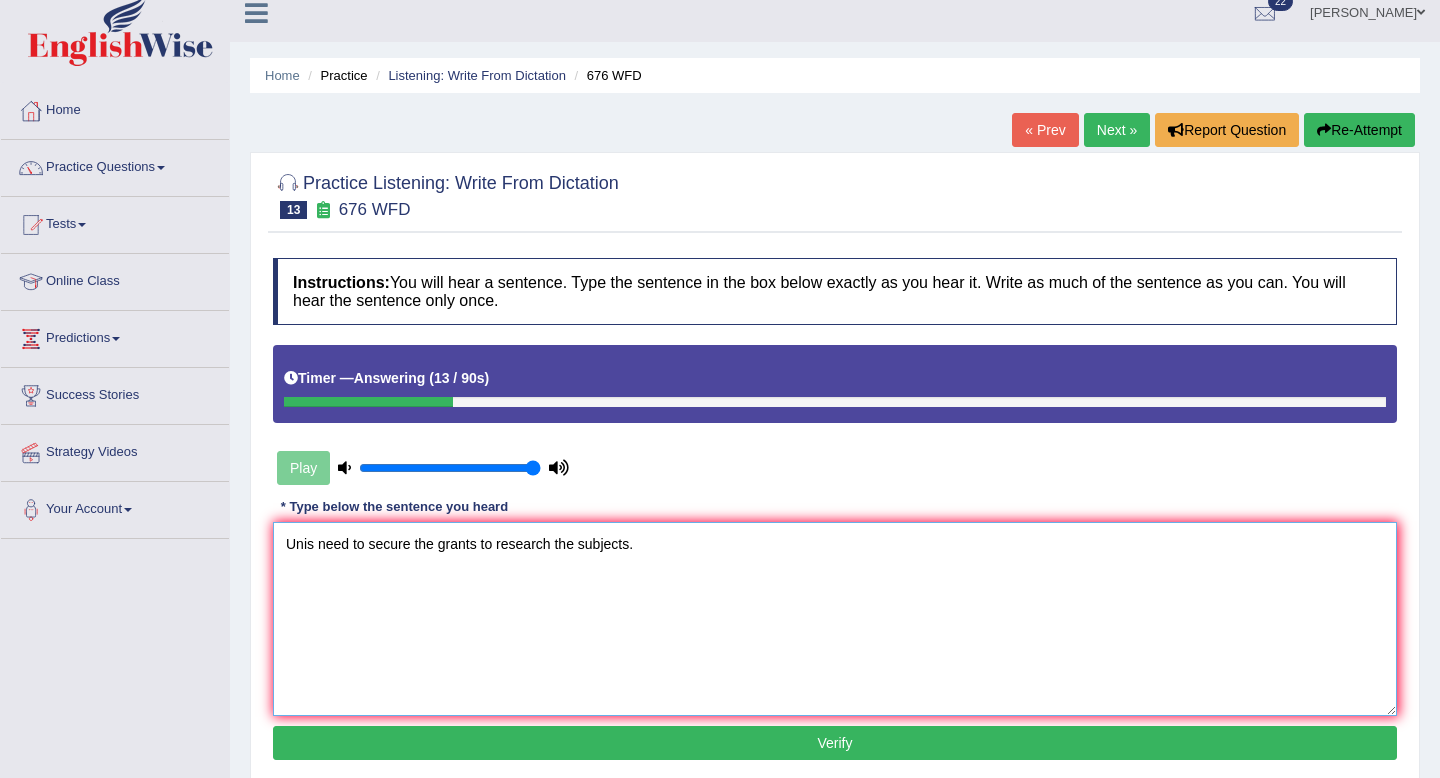 click on "Unis need to secure the grants to research the subjects." at bounding box center (835, 619) 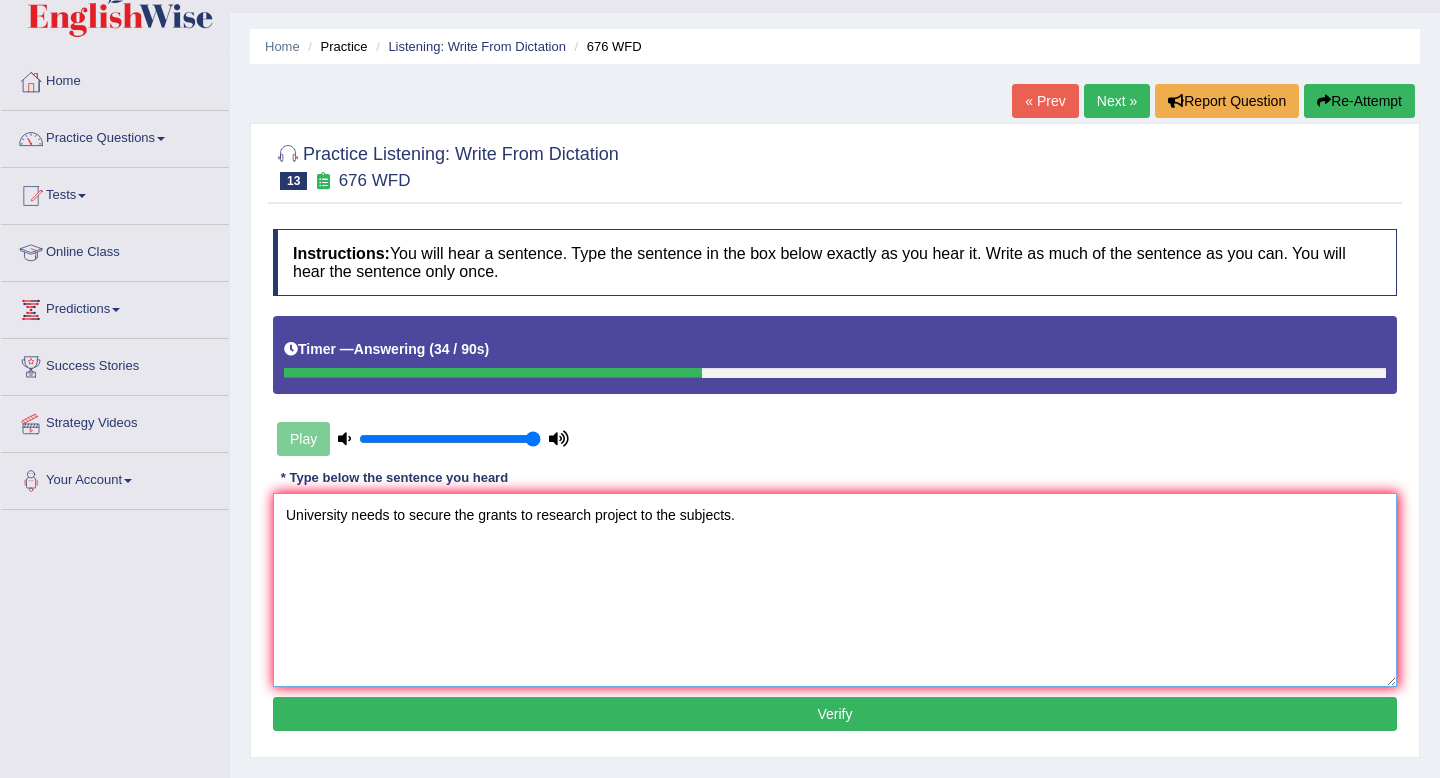 scroll, scrollTop: 79, scrollLeft: 0, axis: vertical 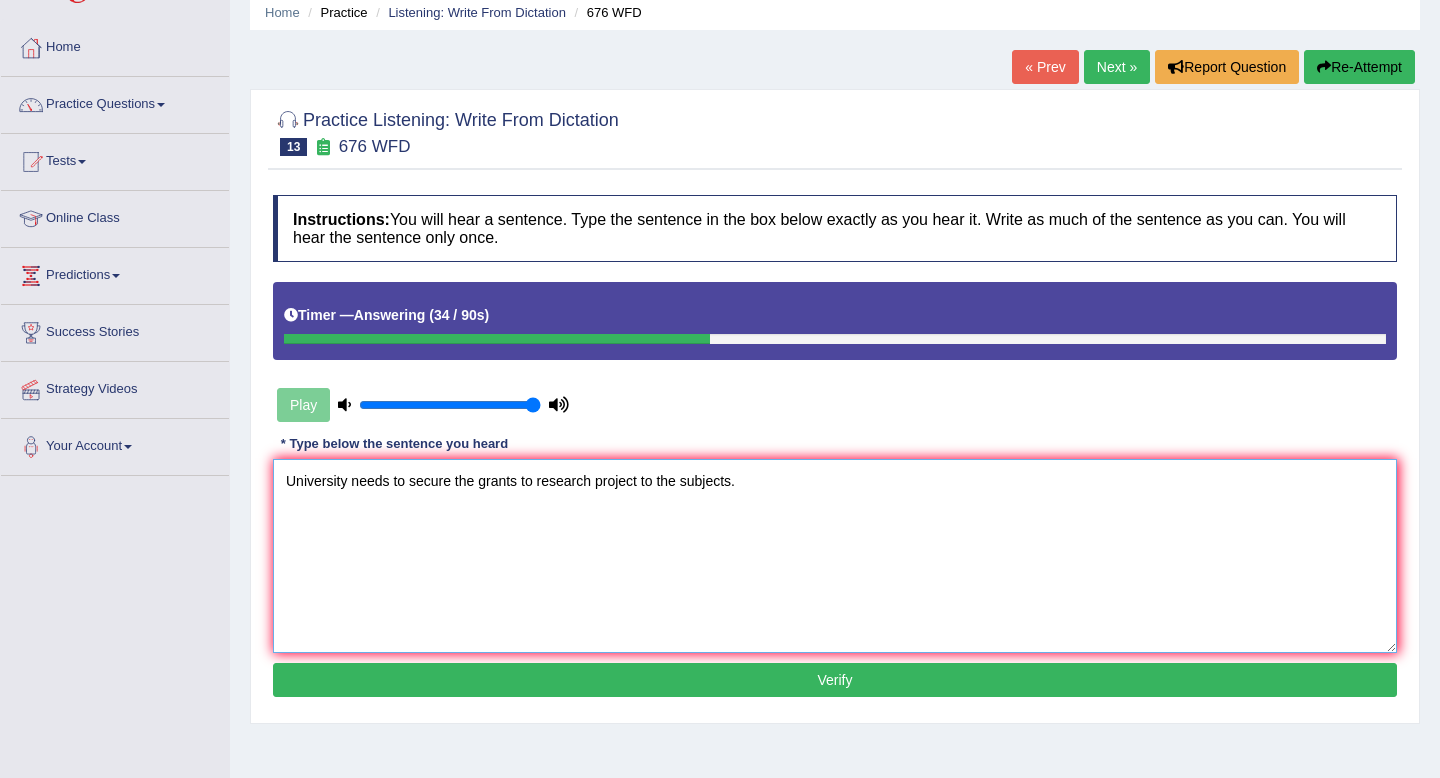 type on "University needs to secure the grants to research project to the subjects." 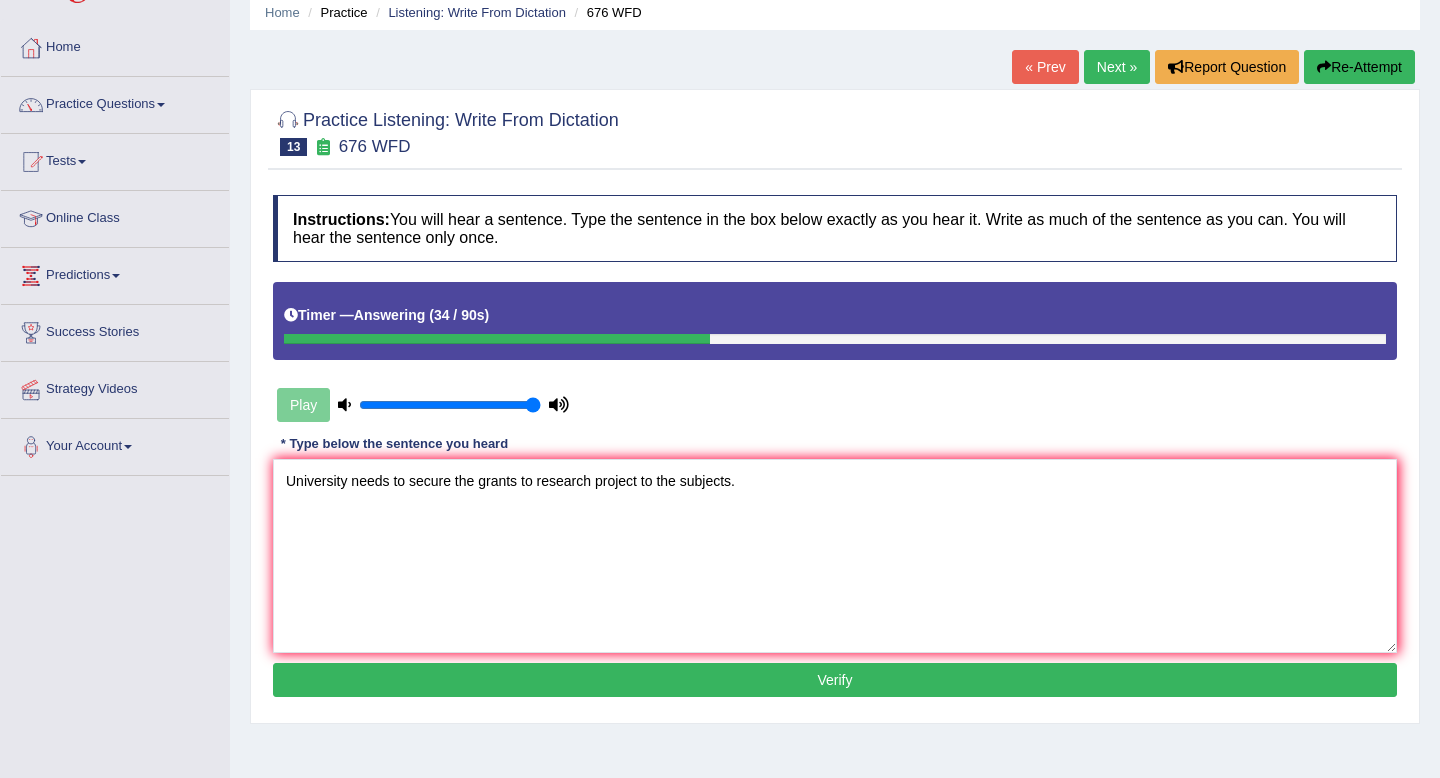 click on "Verify" at bounding box center (835, 680) 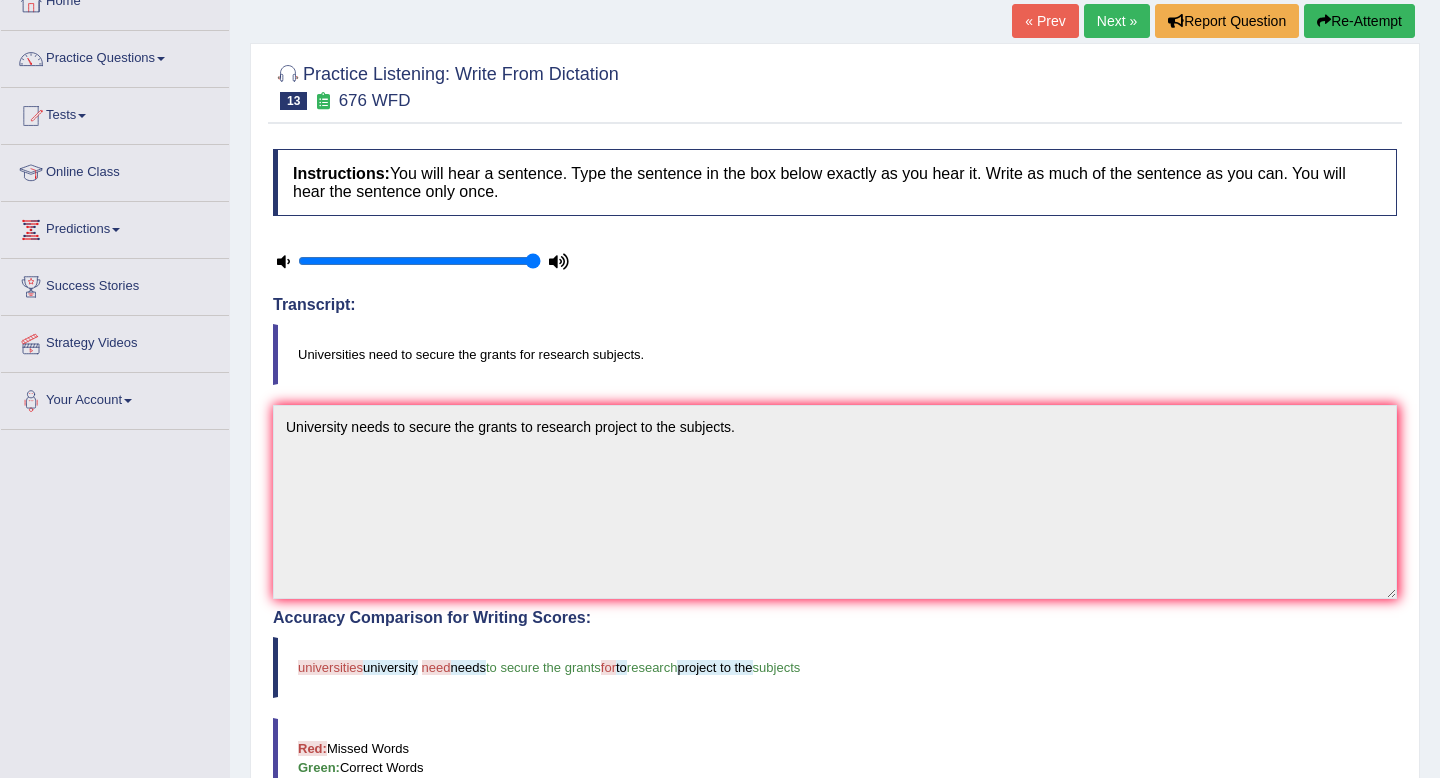 scroll, scrollTop: 0, scrollLeft: 0, axis: both 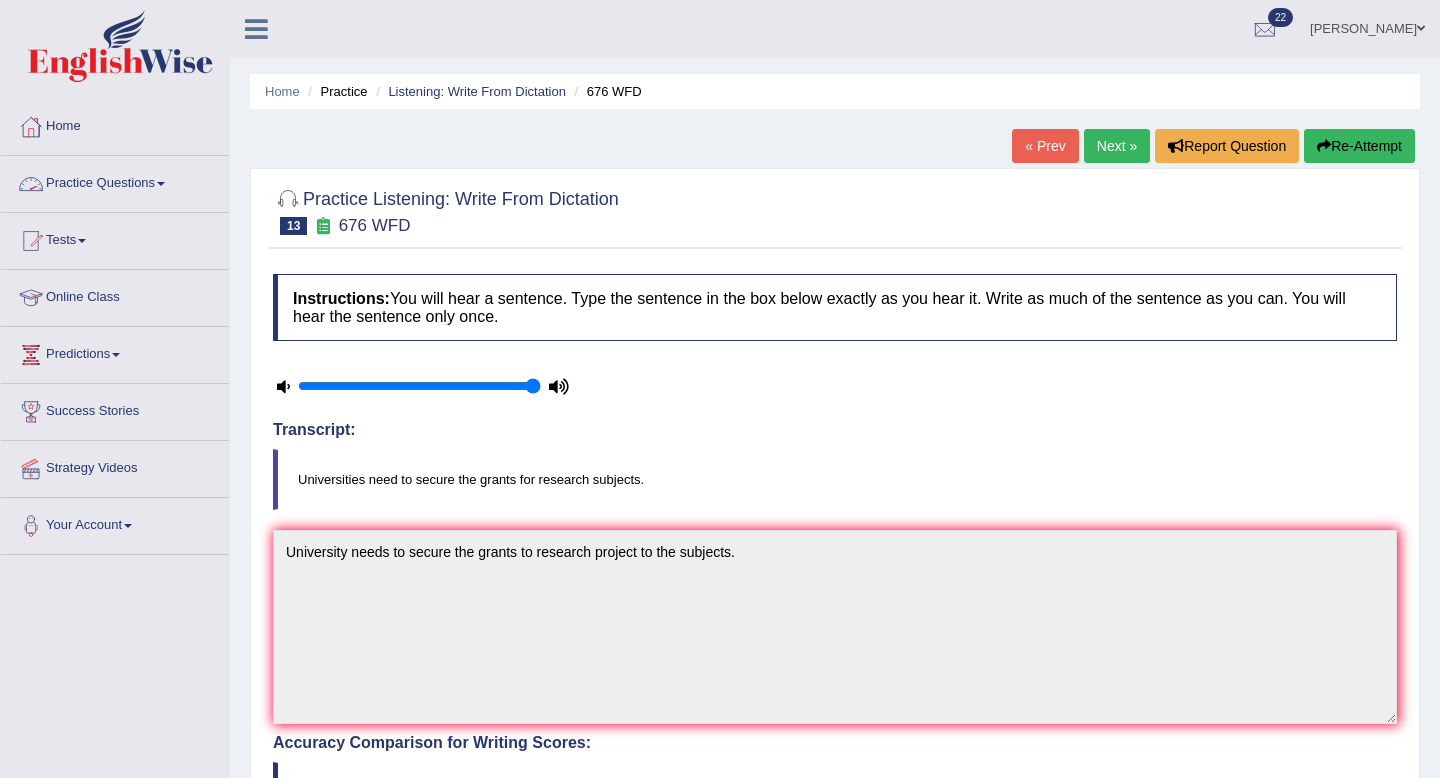 click on "Practice Questions" at bounding box center (115, 181) 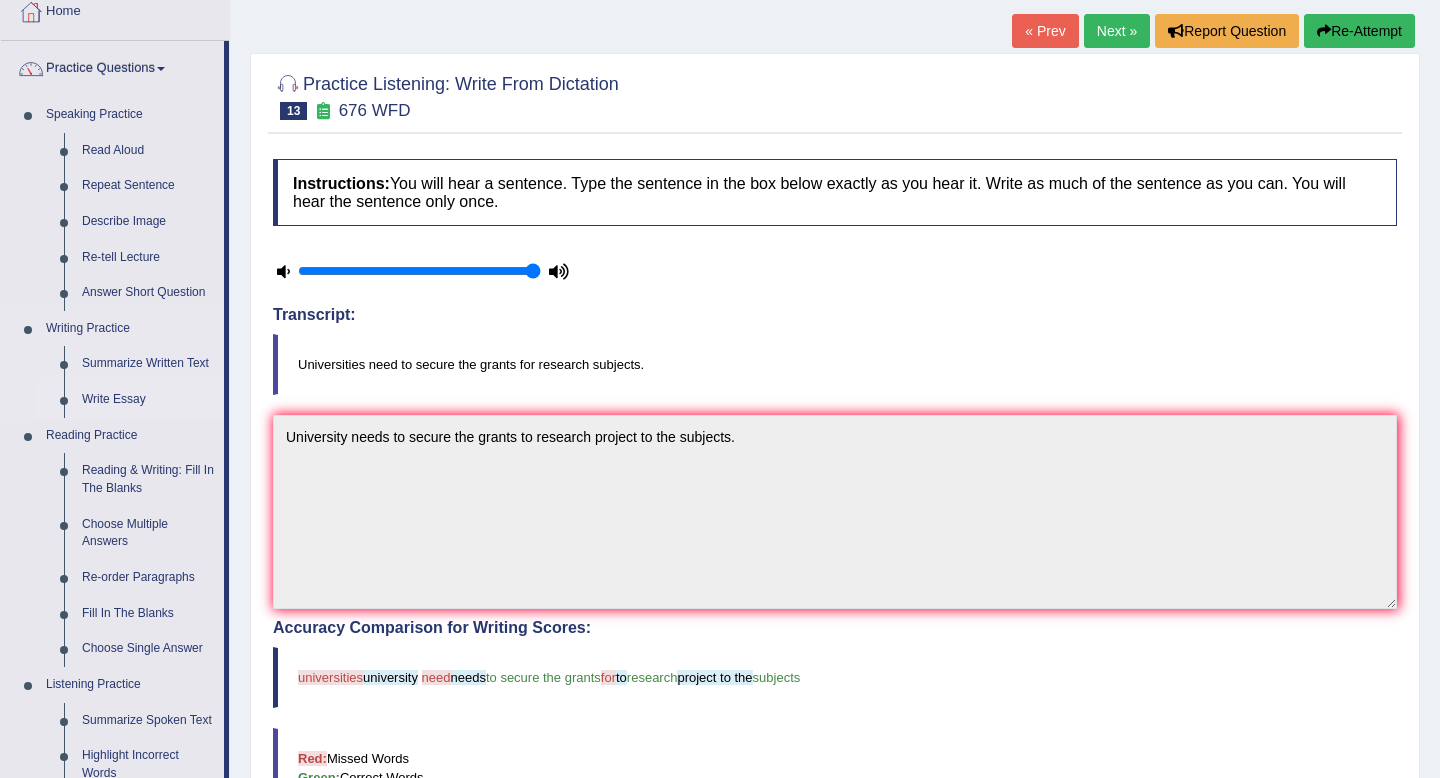 scroll, scrollTop: 122, scrollLeft: 0, axis: vertical 